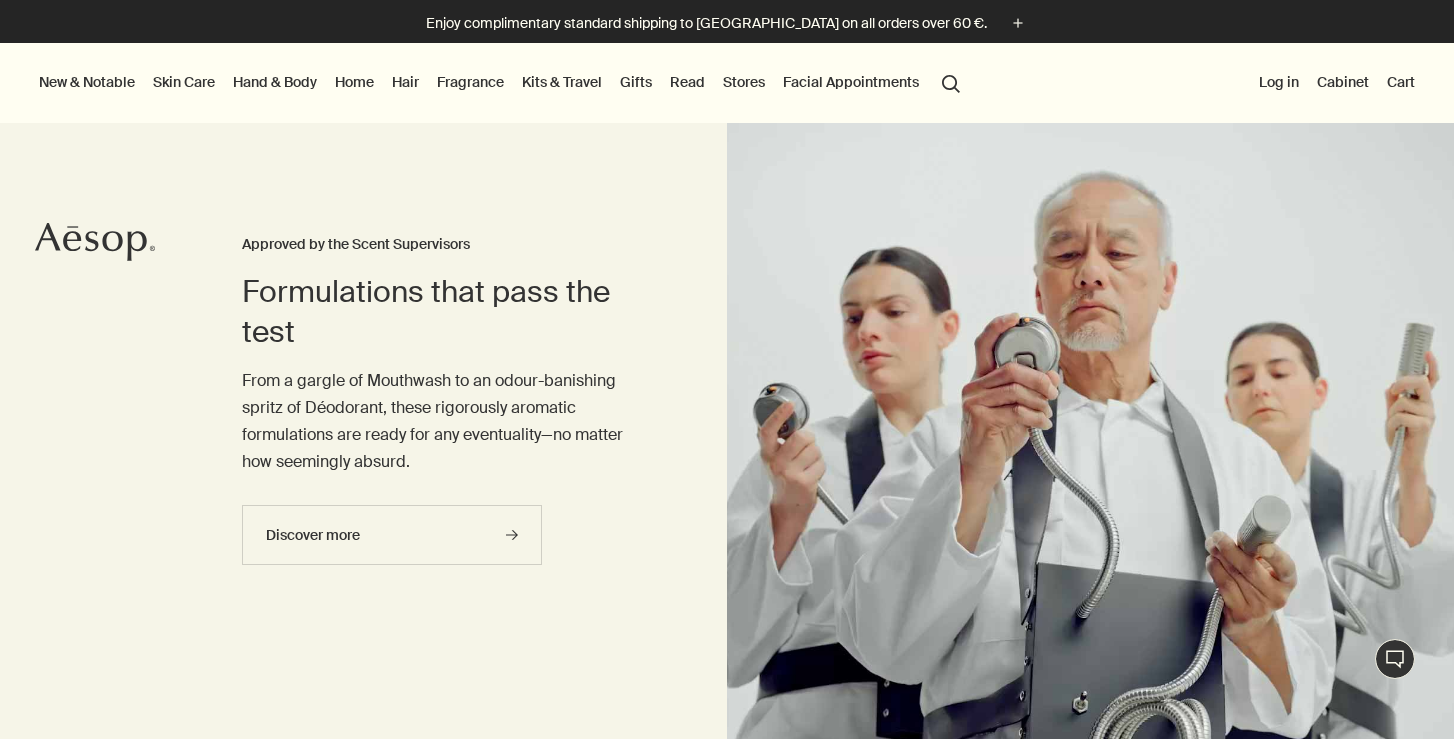 scroll, scrollTop: 0, scrollLeft: 0, axis: both 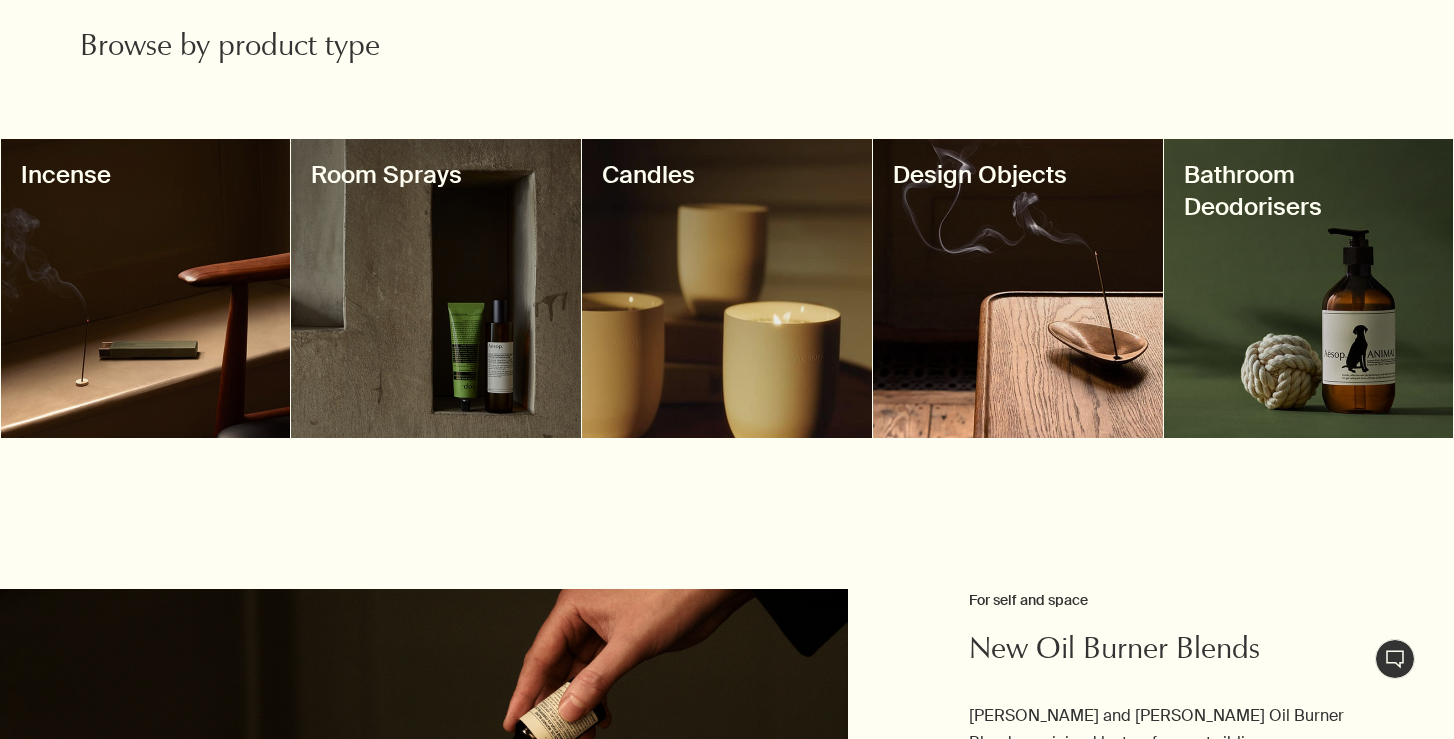 click at bounding box center (1018, 288) 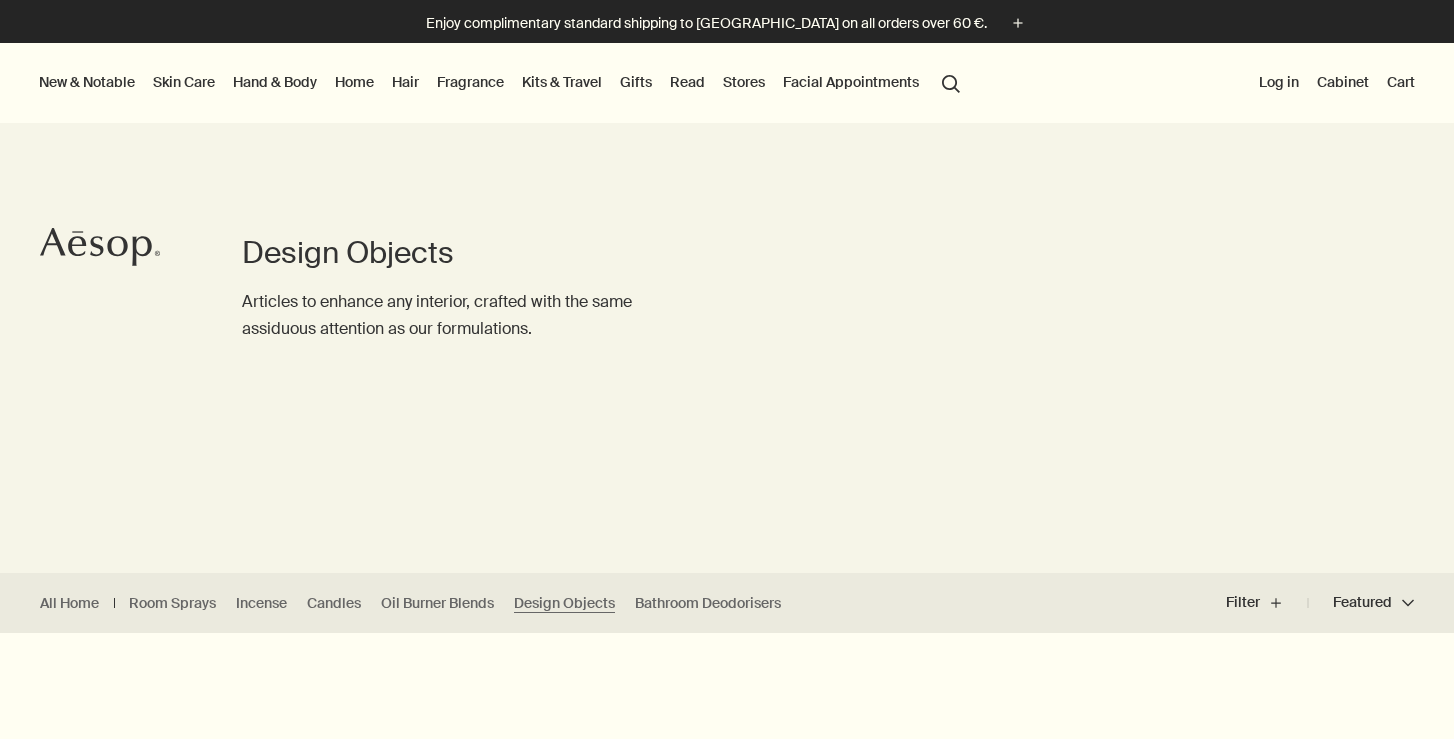 scroll, scrollTop: 104, scrollLeft: 0, axis: vertical 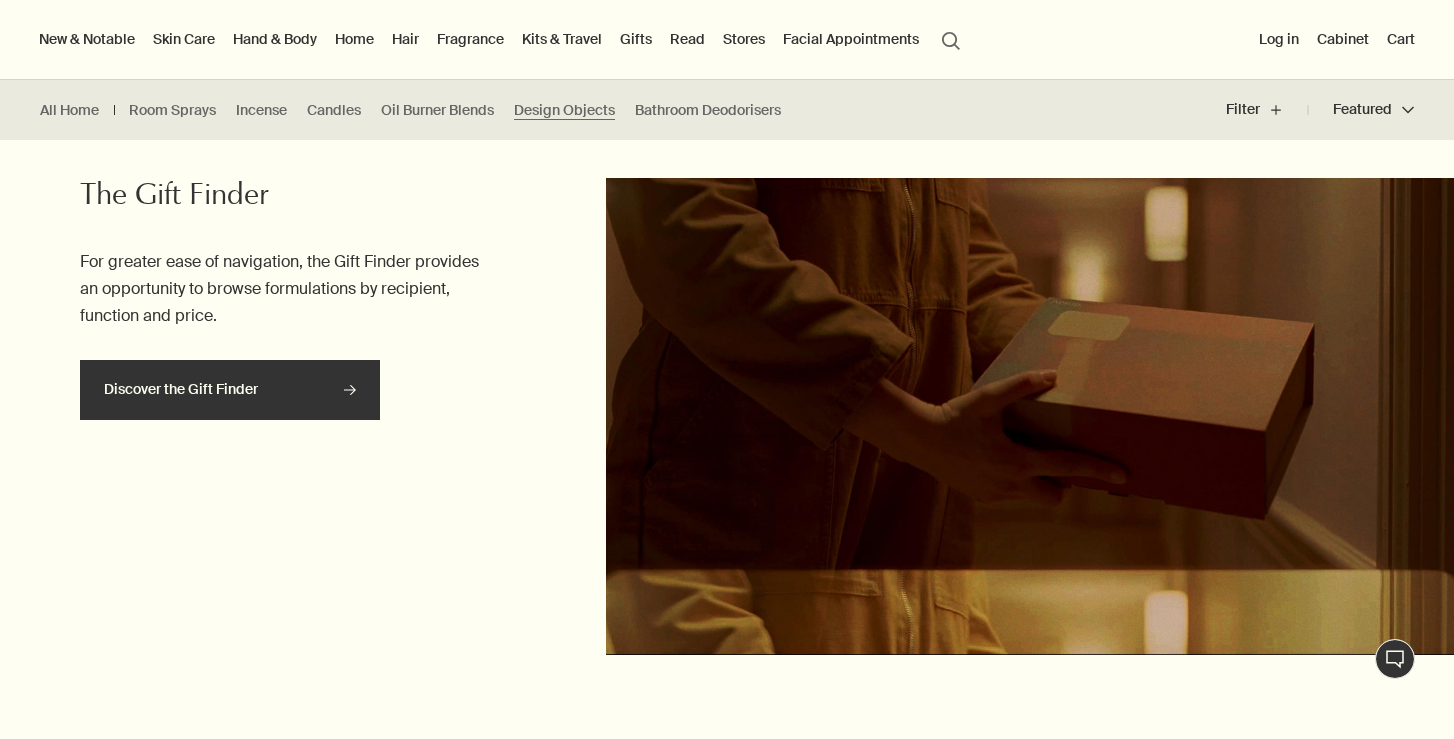 click on "Discover the Gift Finder   rightArrow" at bounding box center [230, 390] 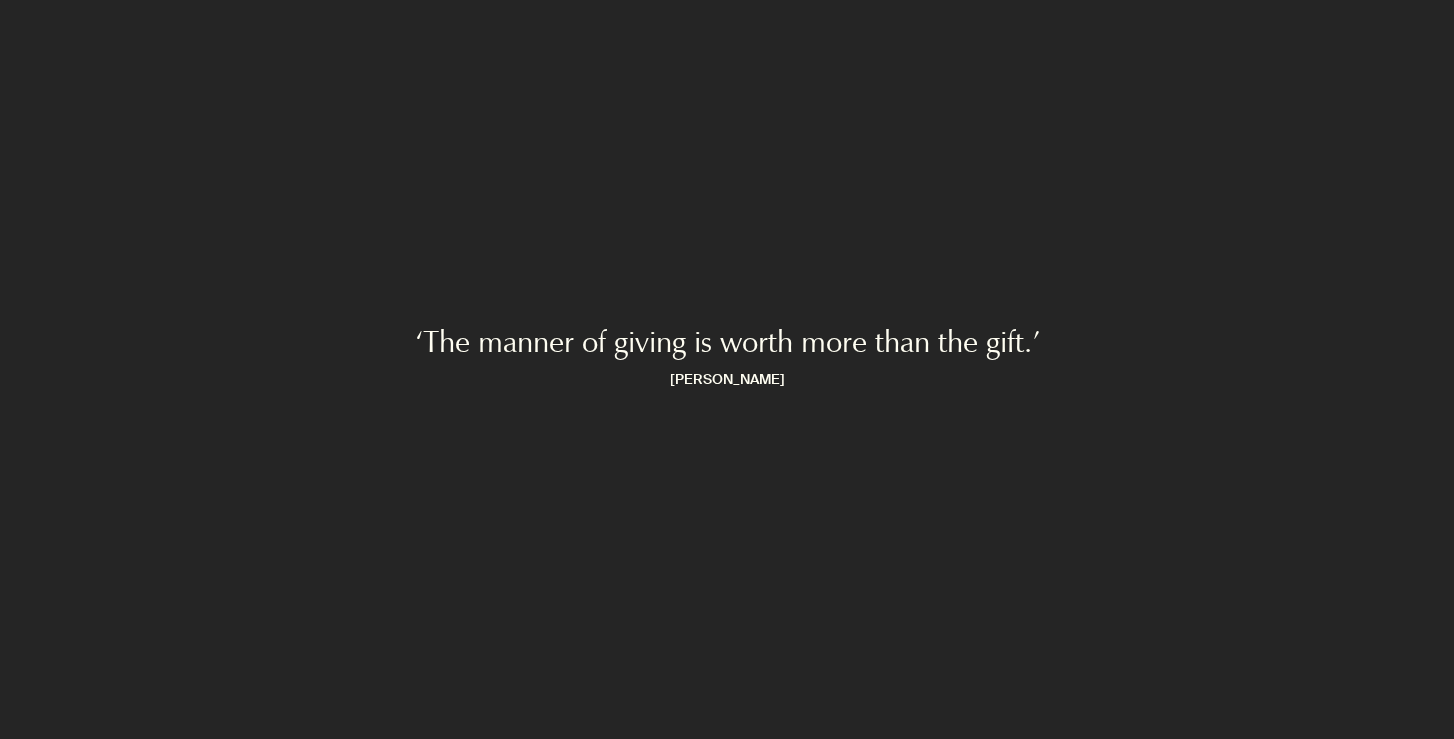 scroll, scrollTop: 0, scrollLeft: 0, axis: both 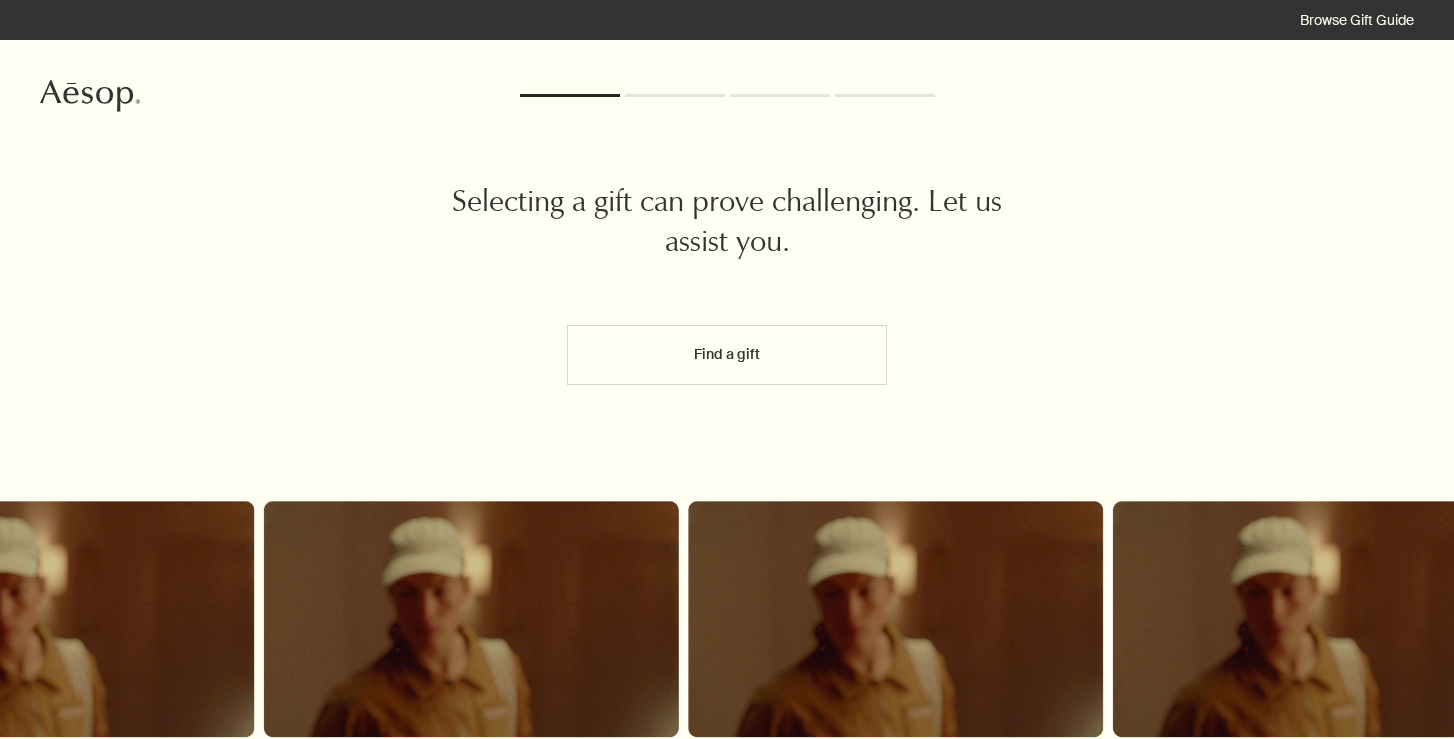 click on "Find a gift" at bounding box center (727, 355) 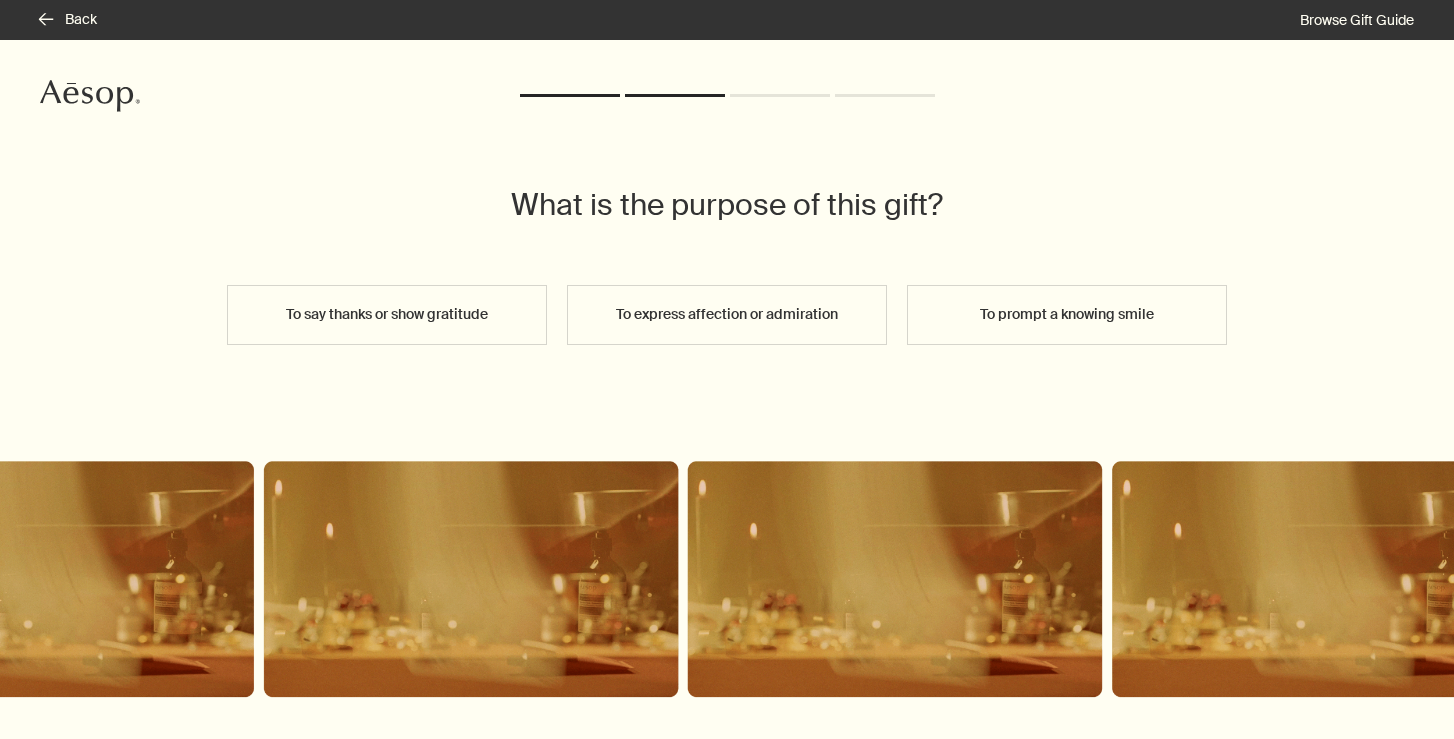 click on "To express affection or admiration" at bounding box center (727, 315) 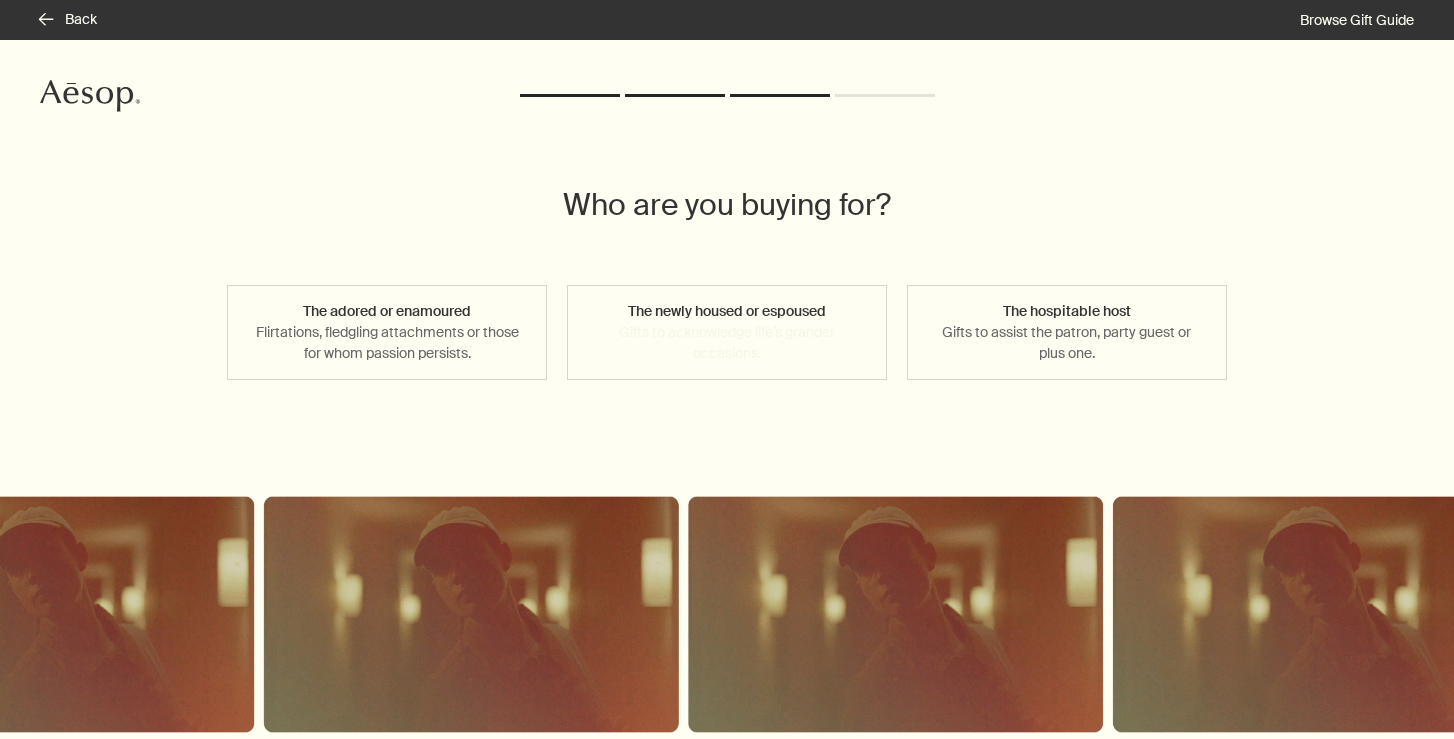 click on "The newly housed or espoused Gifts to acknowledge life’s grander occasions." at bounding box center [727, 332] 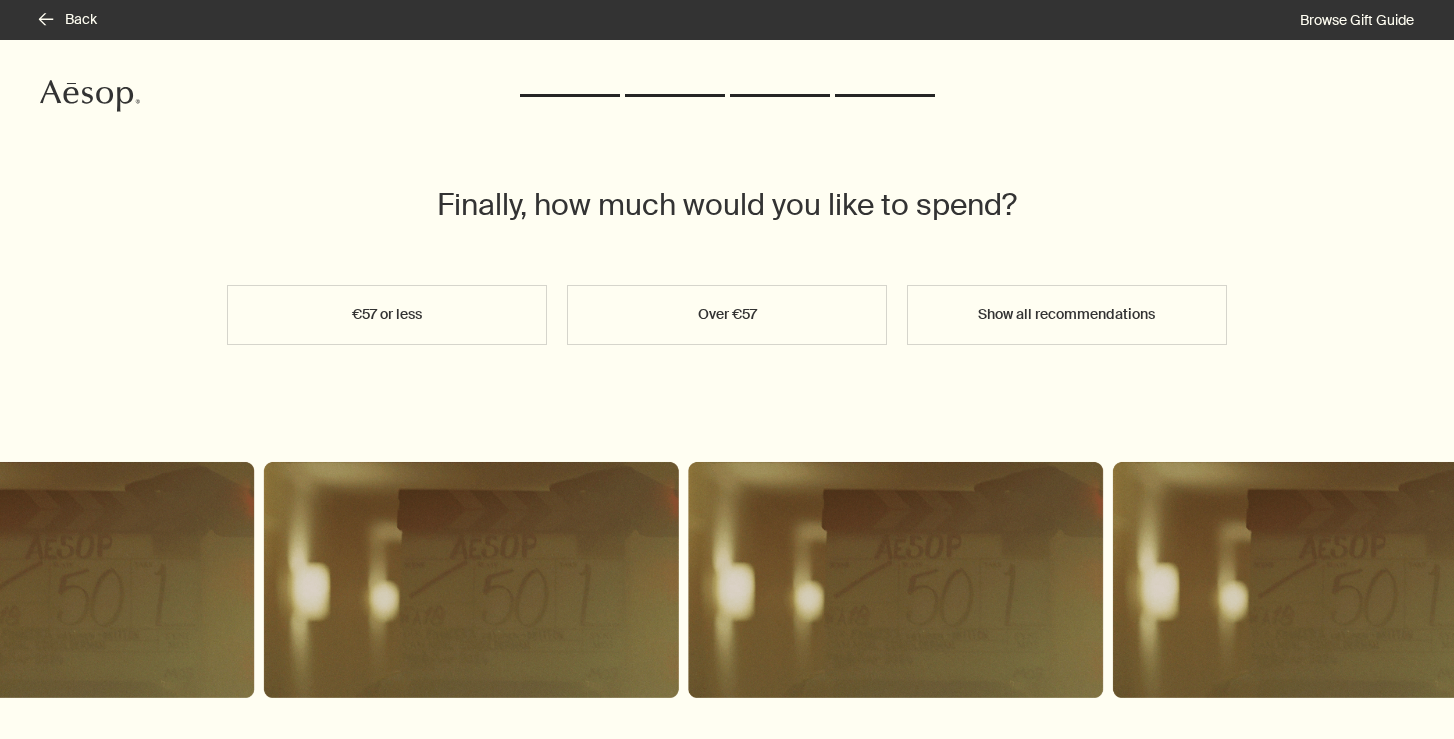 click on "Show all recommendations" at bounding box center (1067, 315) 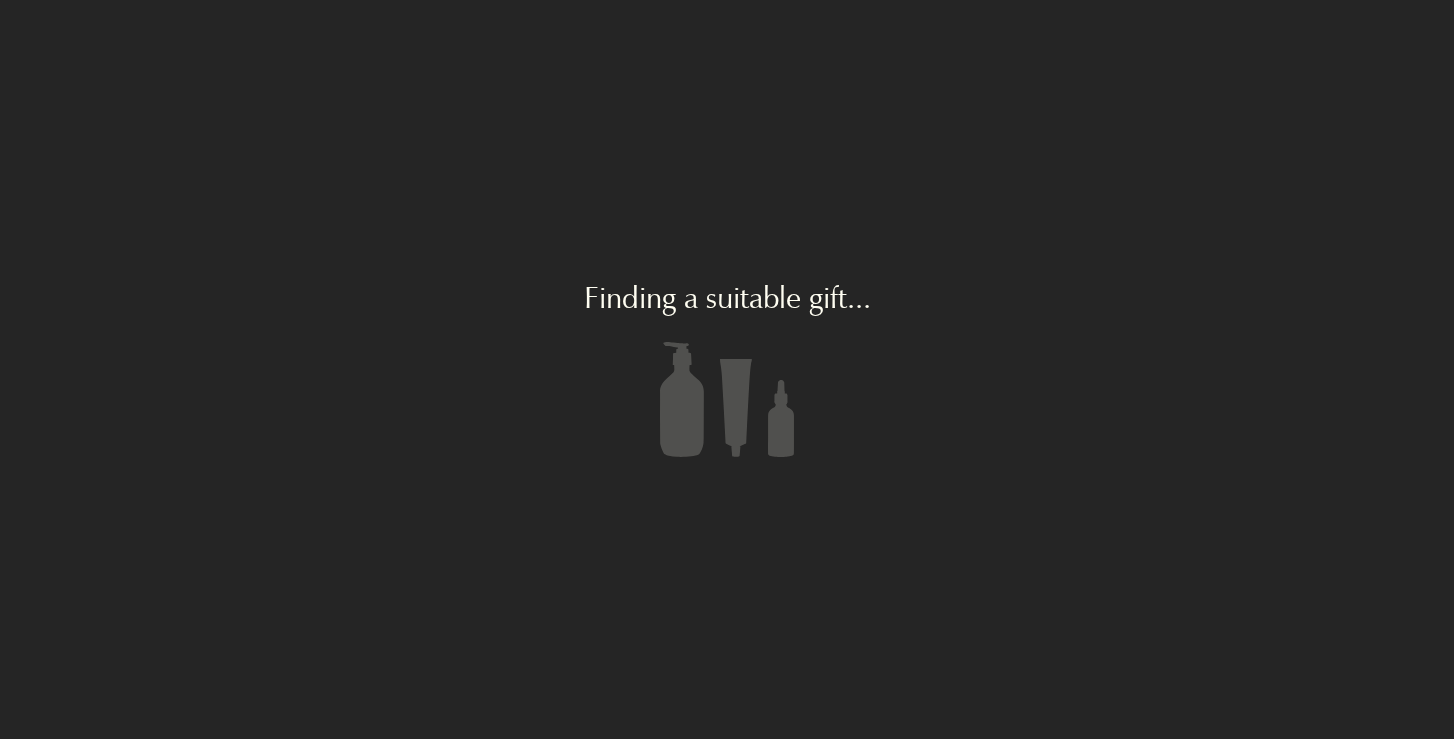 scroll, scrollTop: 10, scrollLeft: 0, axis: vertical 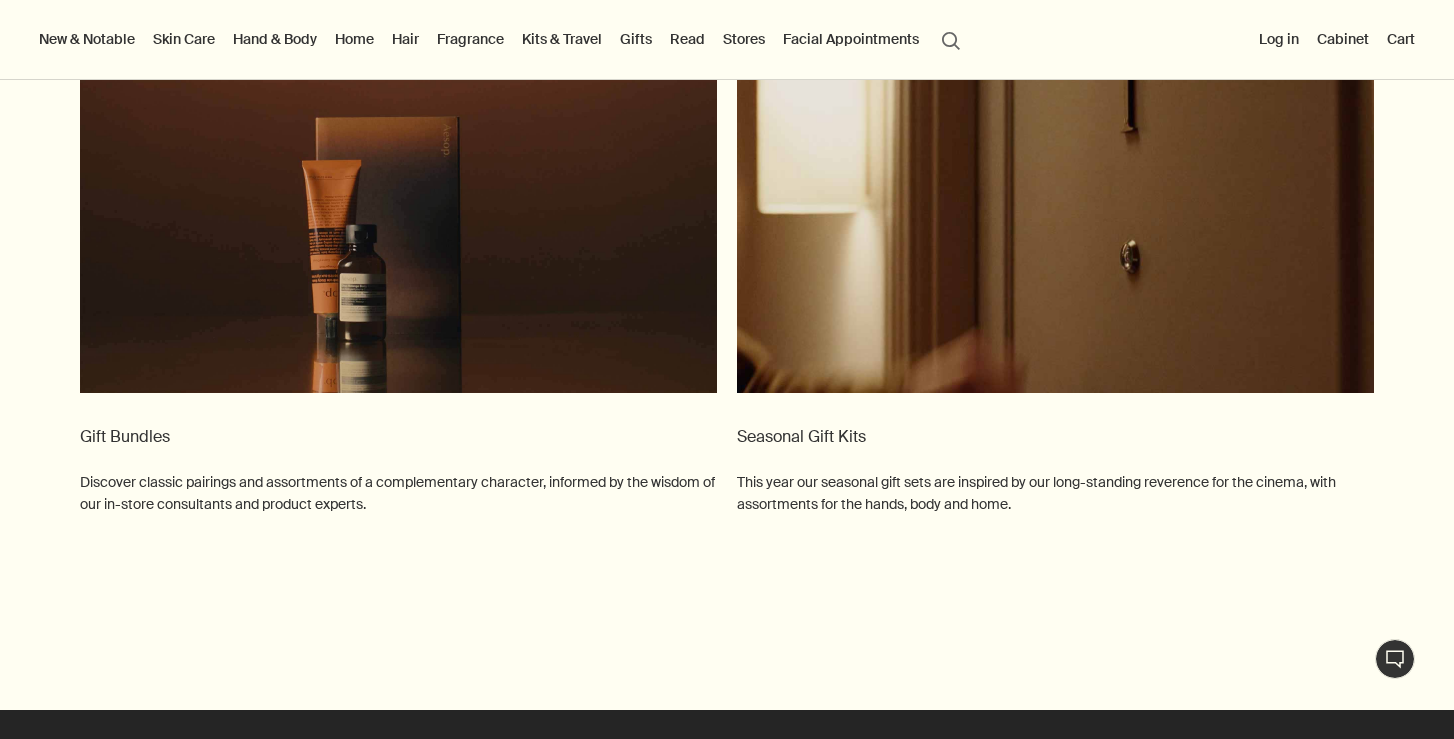click on "Home Discover Home   rightArrow Room Sprays Incense Candles Oil Burner Blends Design Objects Bathroom Deodorisers See all Home Notable formulations Post-Poo Drops Olous Aromatique Room Spray Murasaki Aromatique Incense" at bounding box center [354, 40] 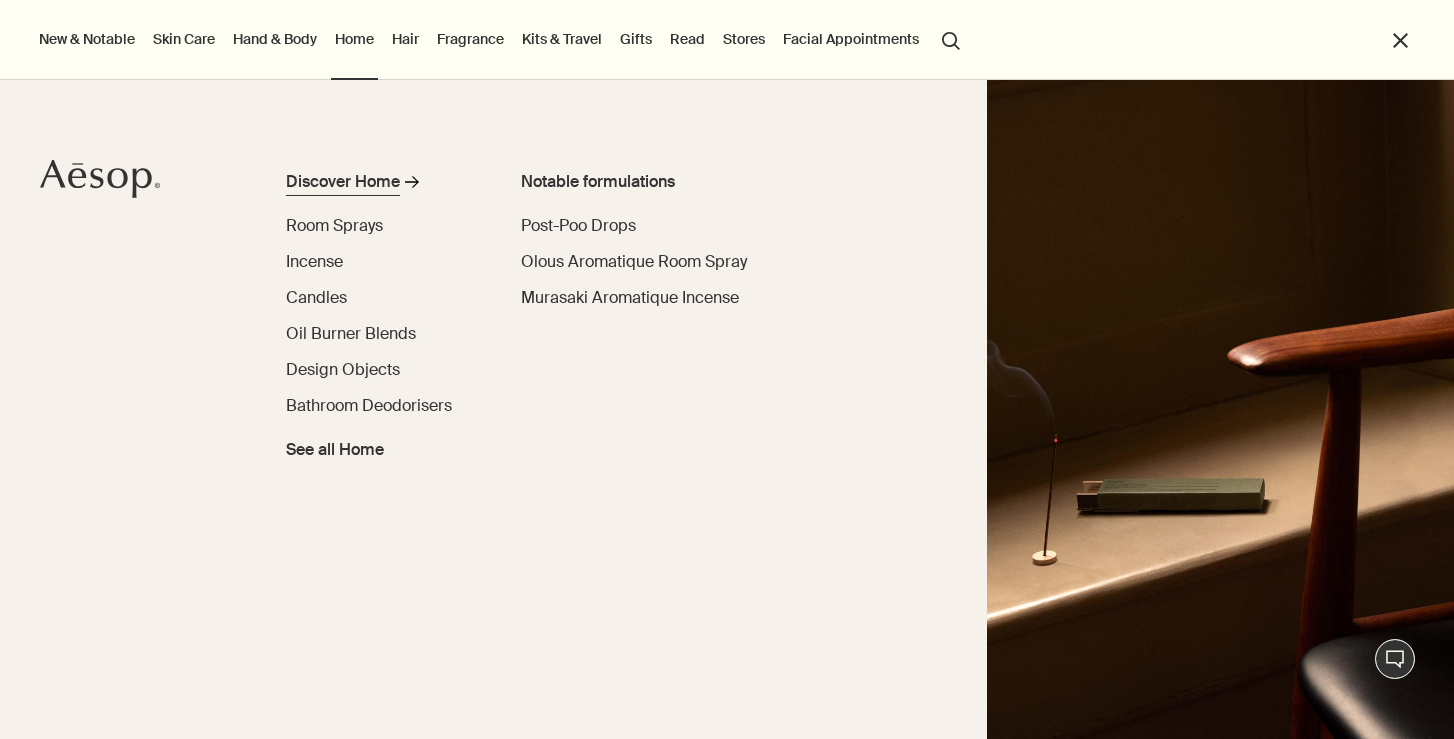 click on "Discover Home" at bounding box center [343, 182] 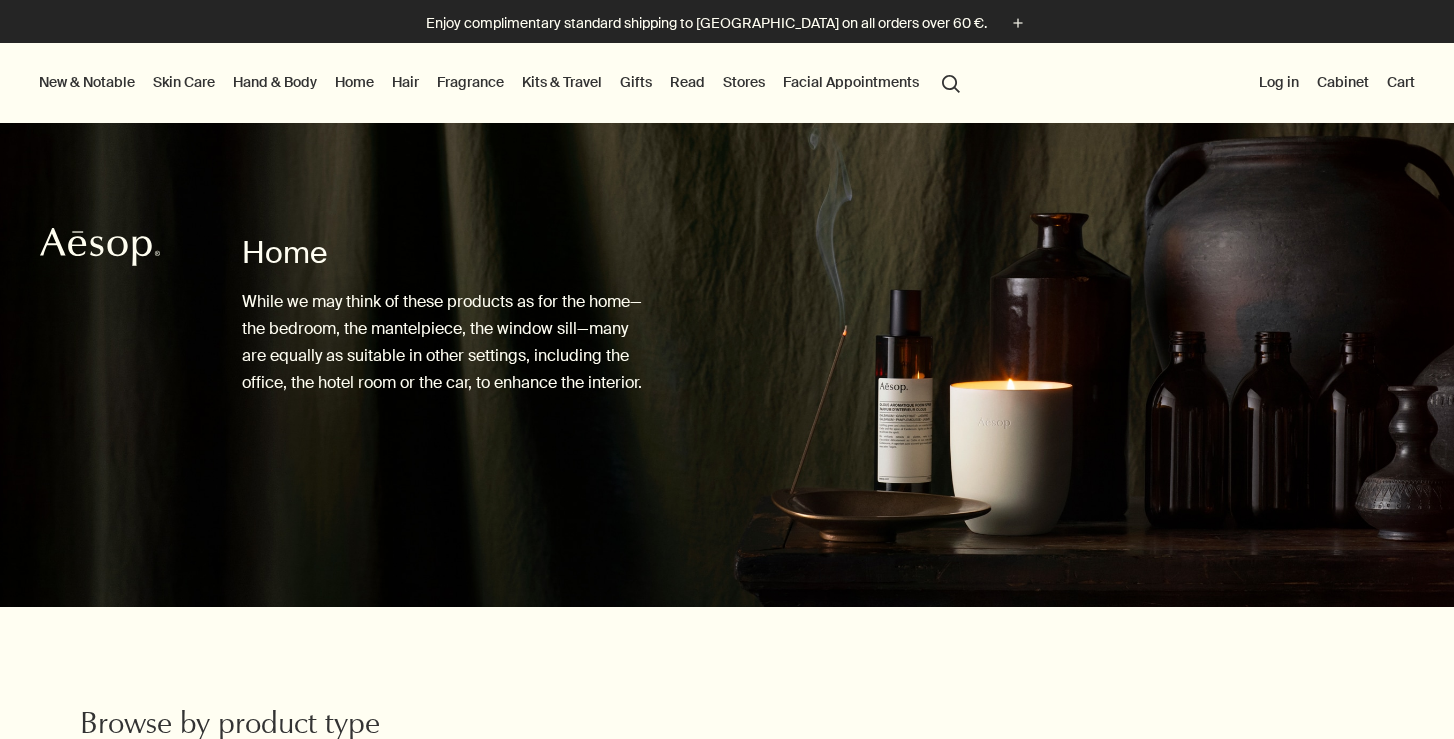 scroll, scrollTop: 513, scrollLeft: 0, axis: vertical 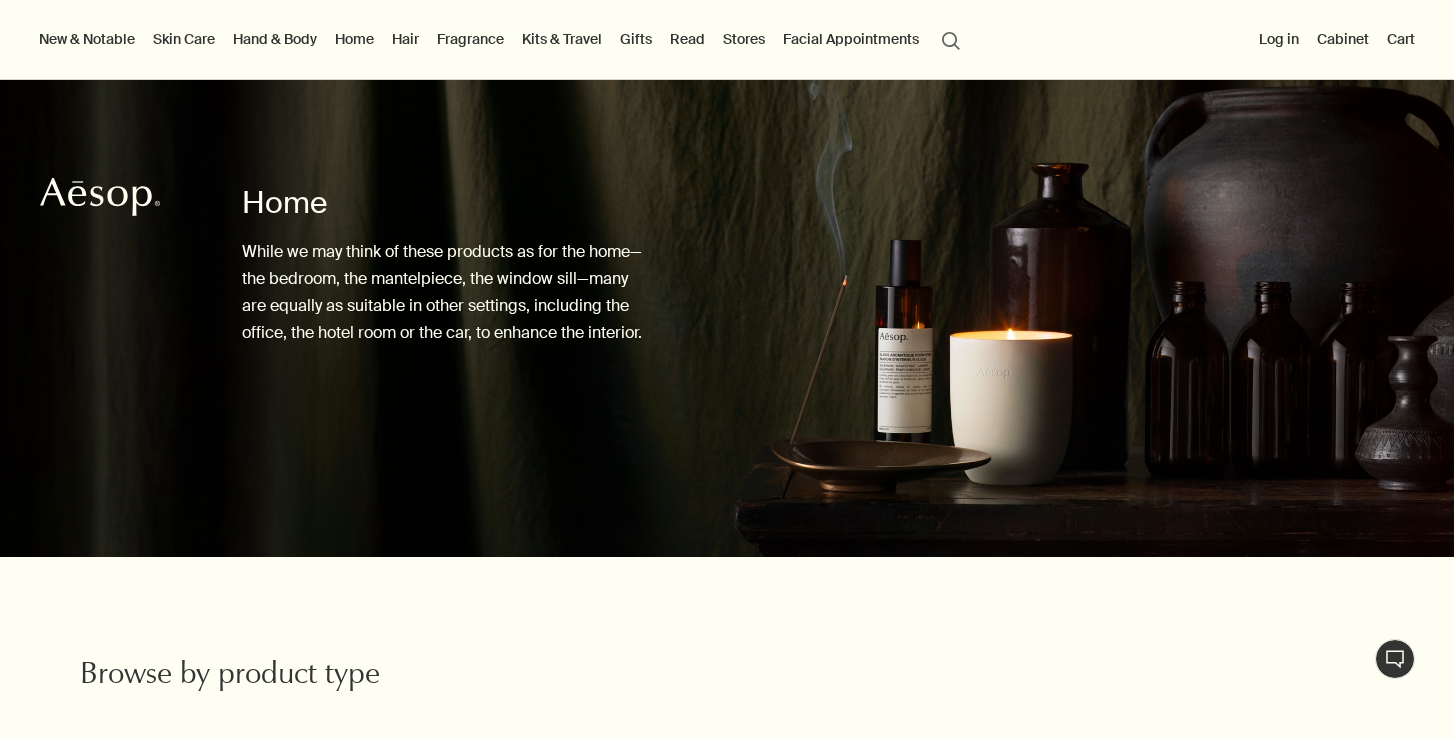 click on "Kits & Travel" at bounding box center [562, 39] 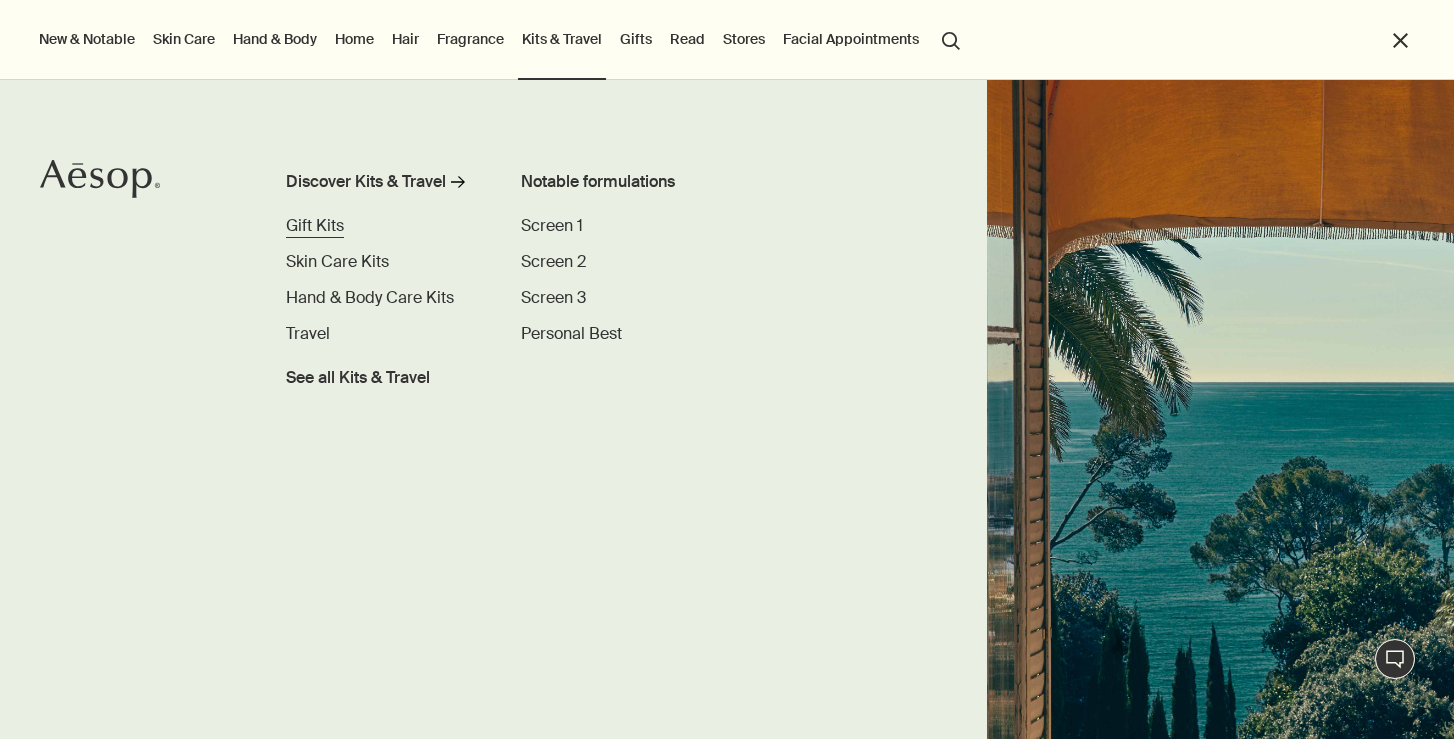 click on "Gift Kits" at bounding box center (315, 225) 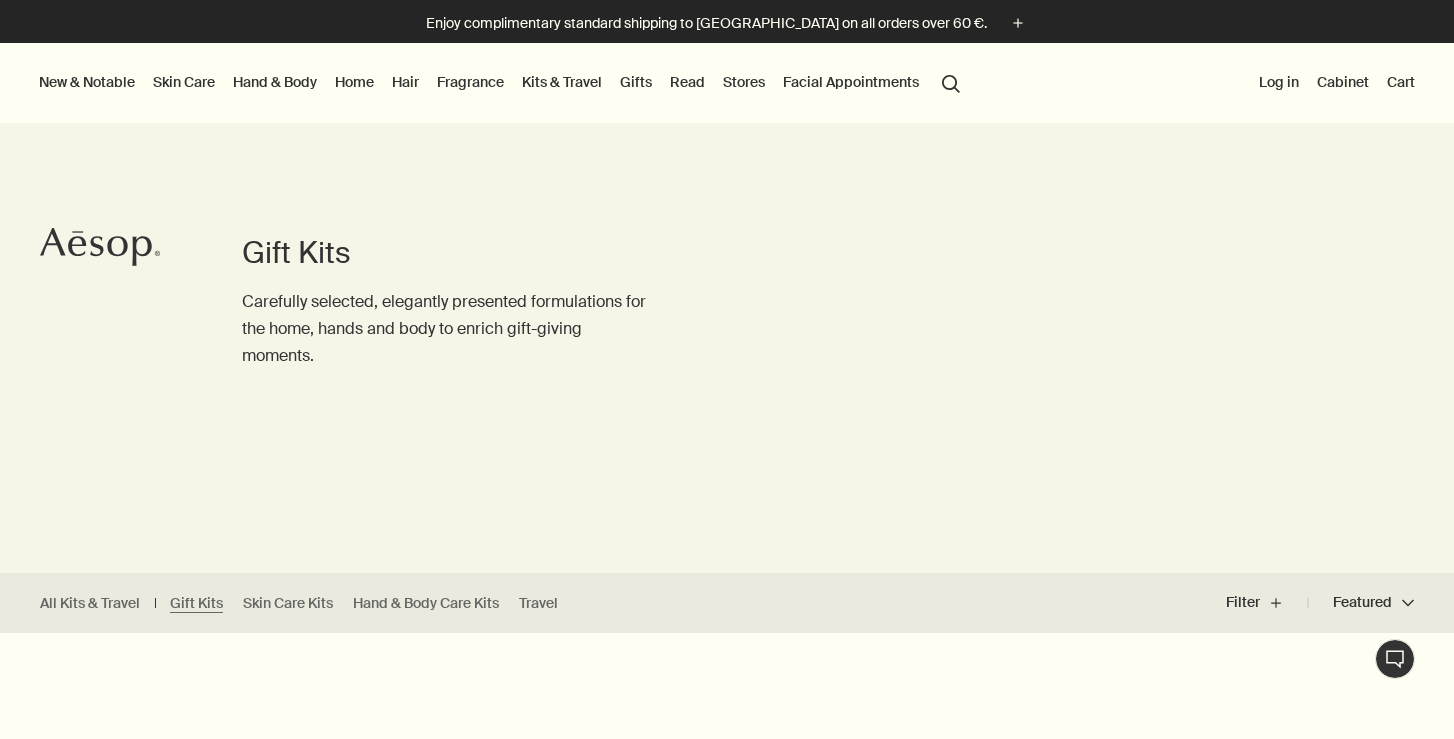 scroll, scrollTop: 0, scrollLeft: 0, axis: both 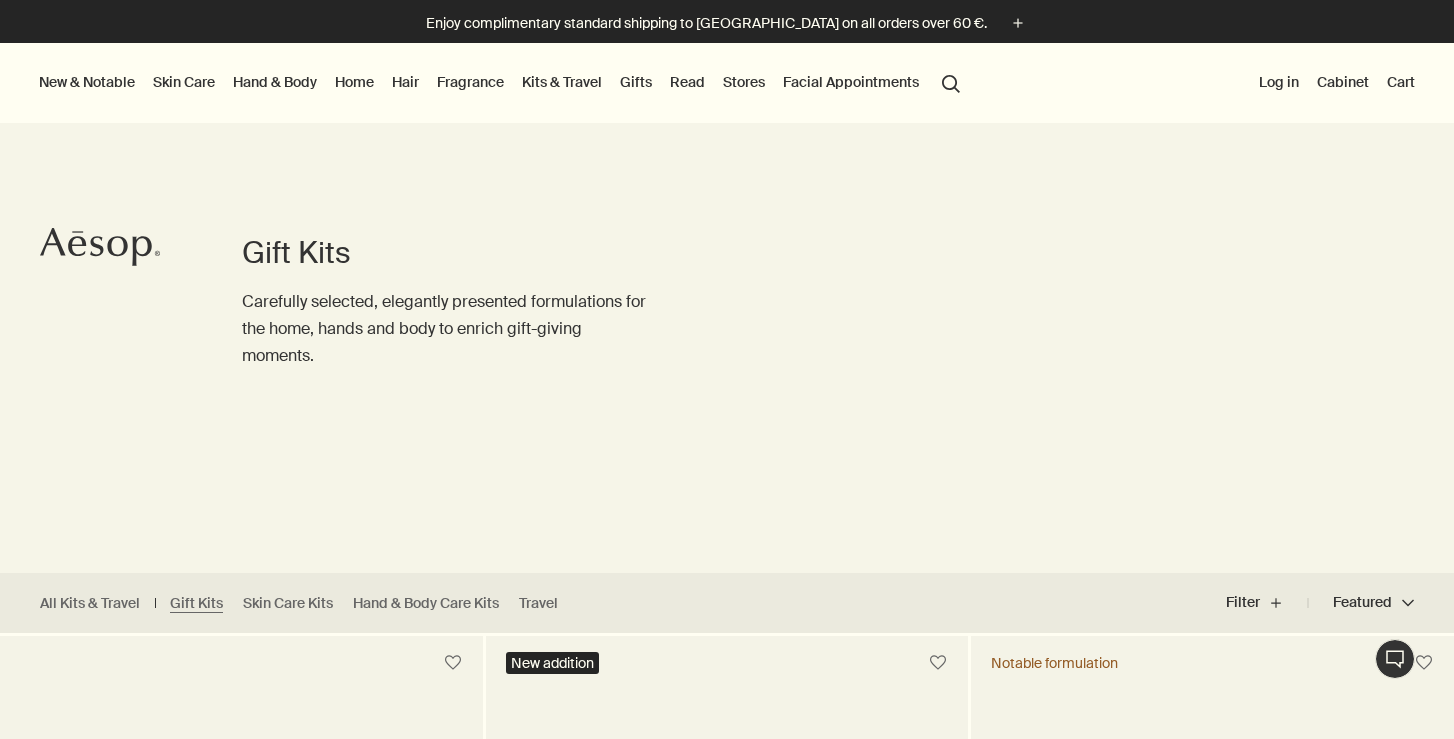 click on "Kits & Travel" at bounding box center [562, 82] 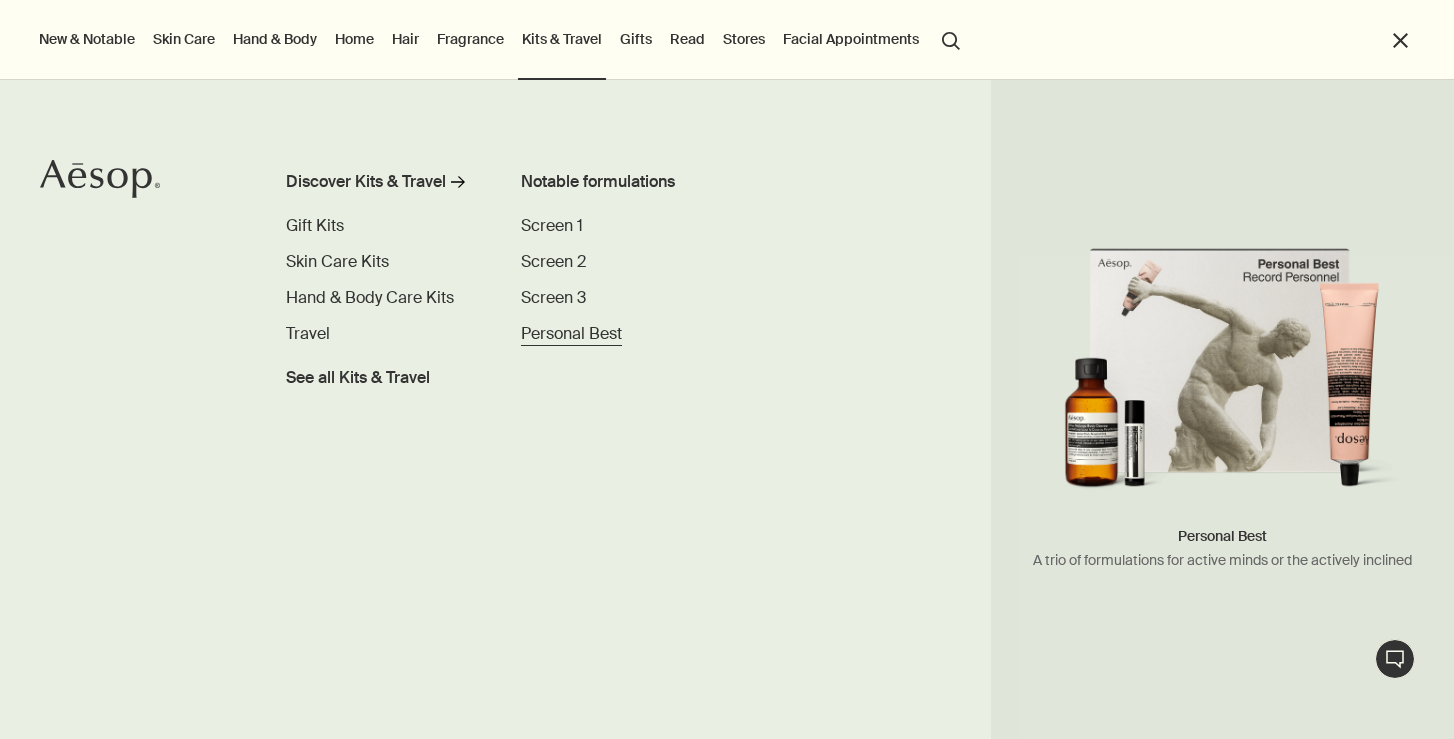 click on "Personal Best" at bounding box center [571, 333] 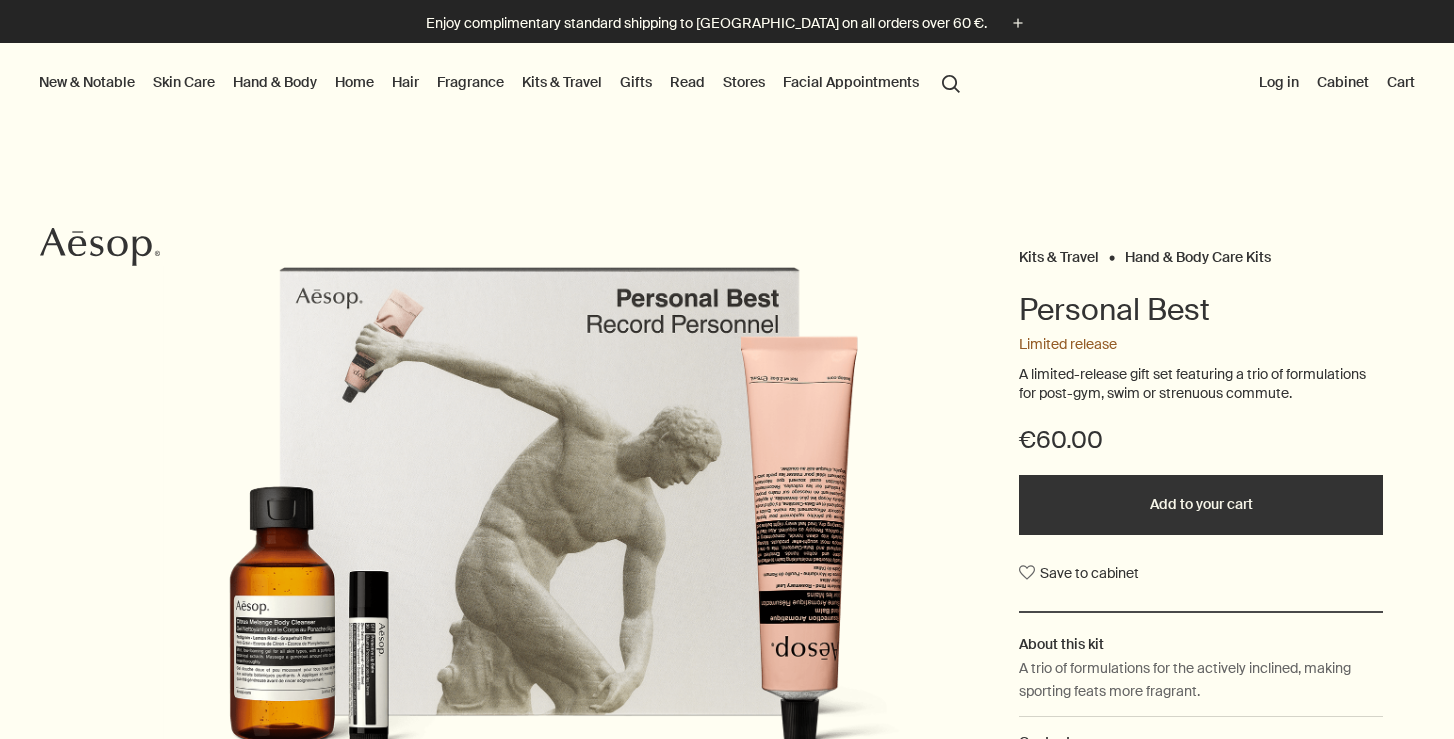 scroll, scrollTop: 0, scrollLeft: 0, axis: both 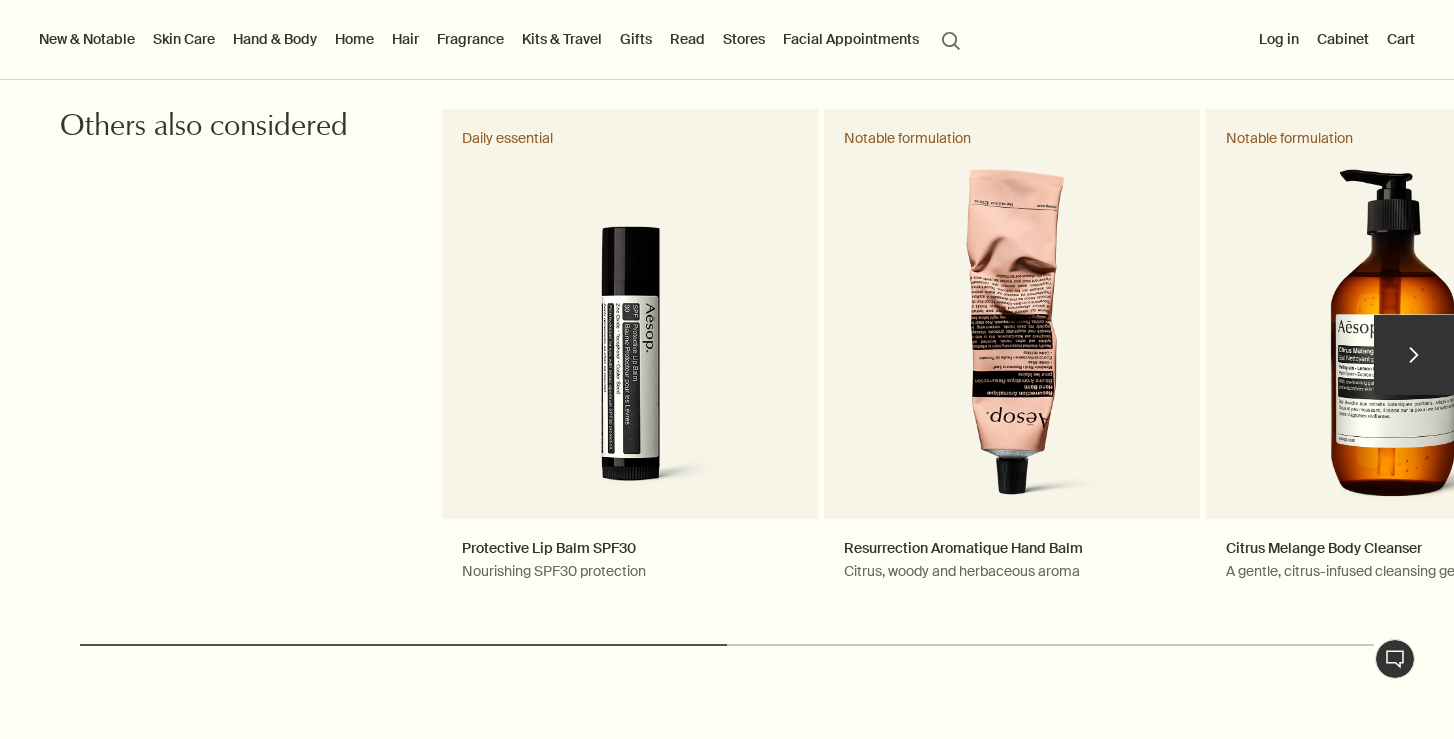 click on "chevron" at bounding box center [1414, 355] 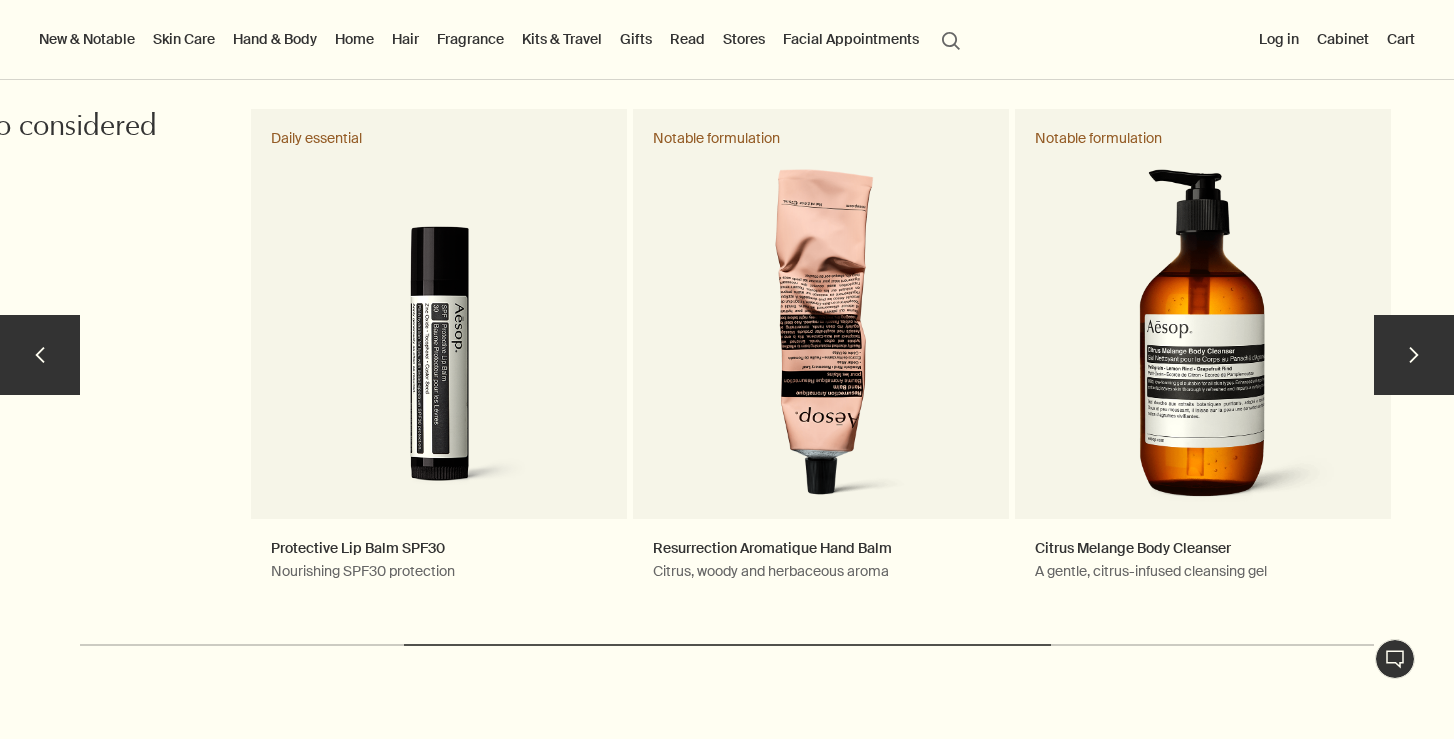 click on "chevron" at bounding box center [1414, 355] 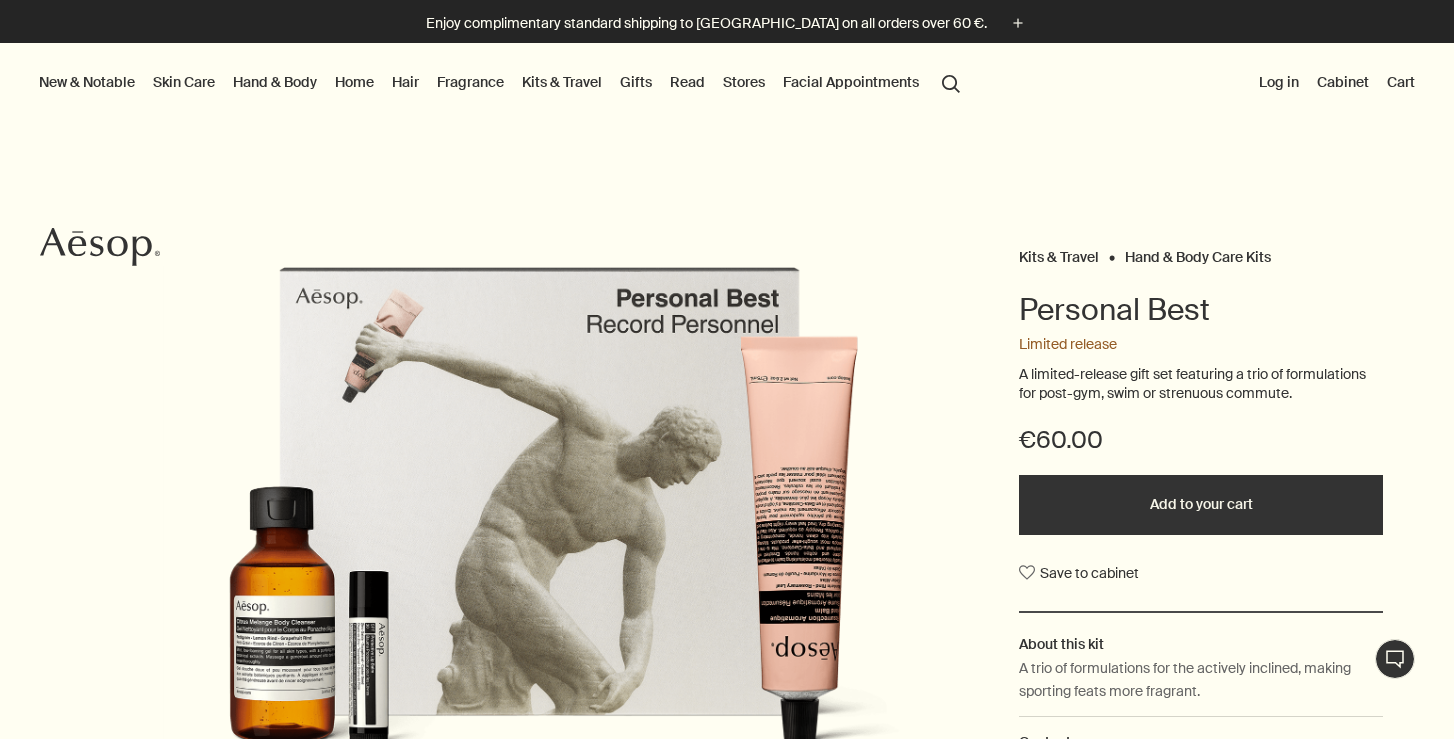 scroll, scrollTop: 0, scrollLeft: 0, axis: both 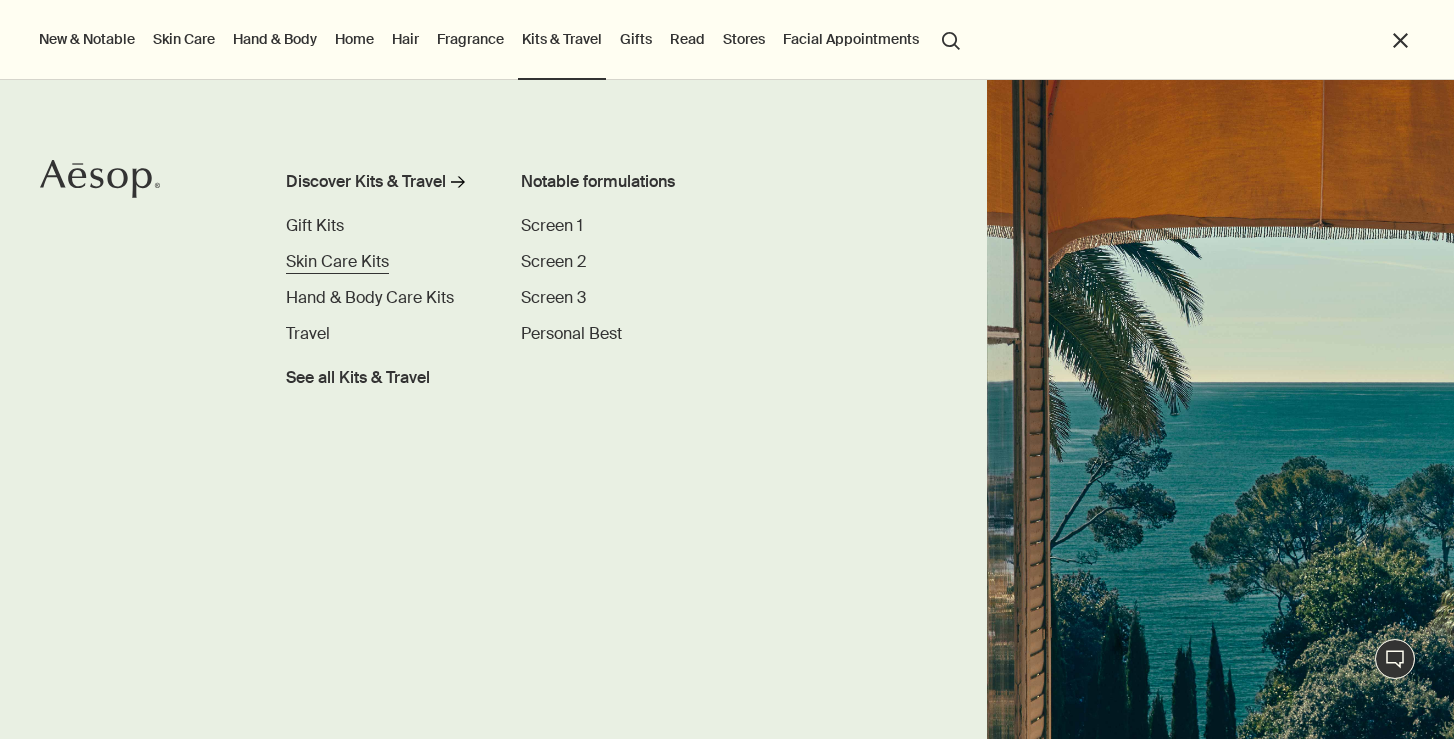 click on "Skin Care Kits" at bounding box center (337, 261) 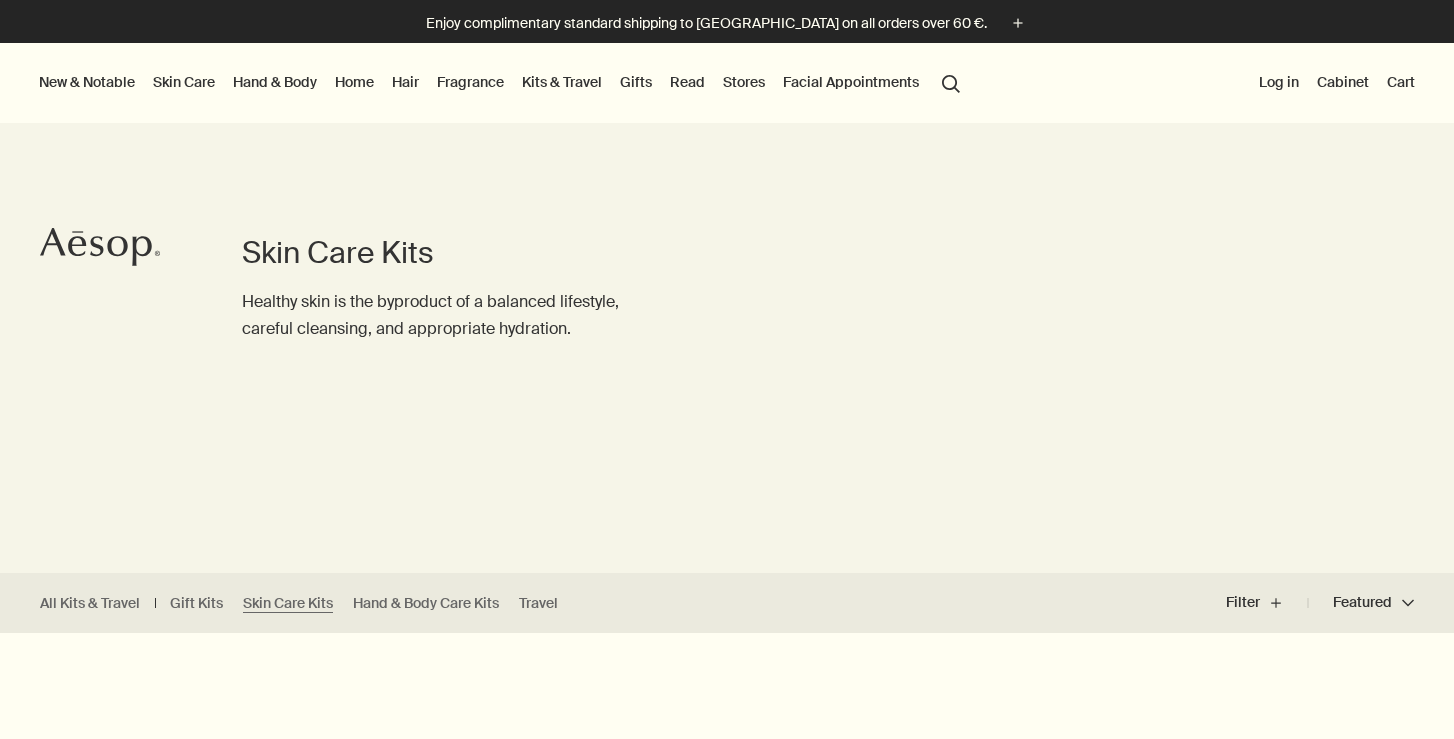 scroll, scrollTop: 0, scrollLeft: 0, axis: both 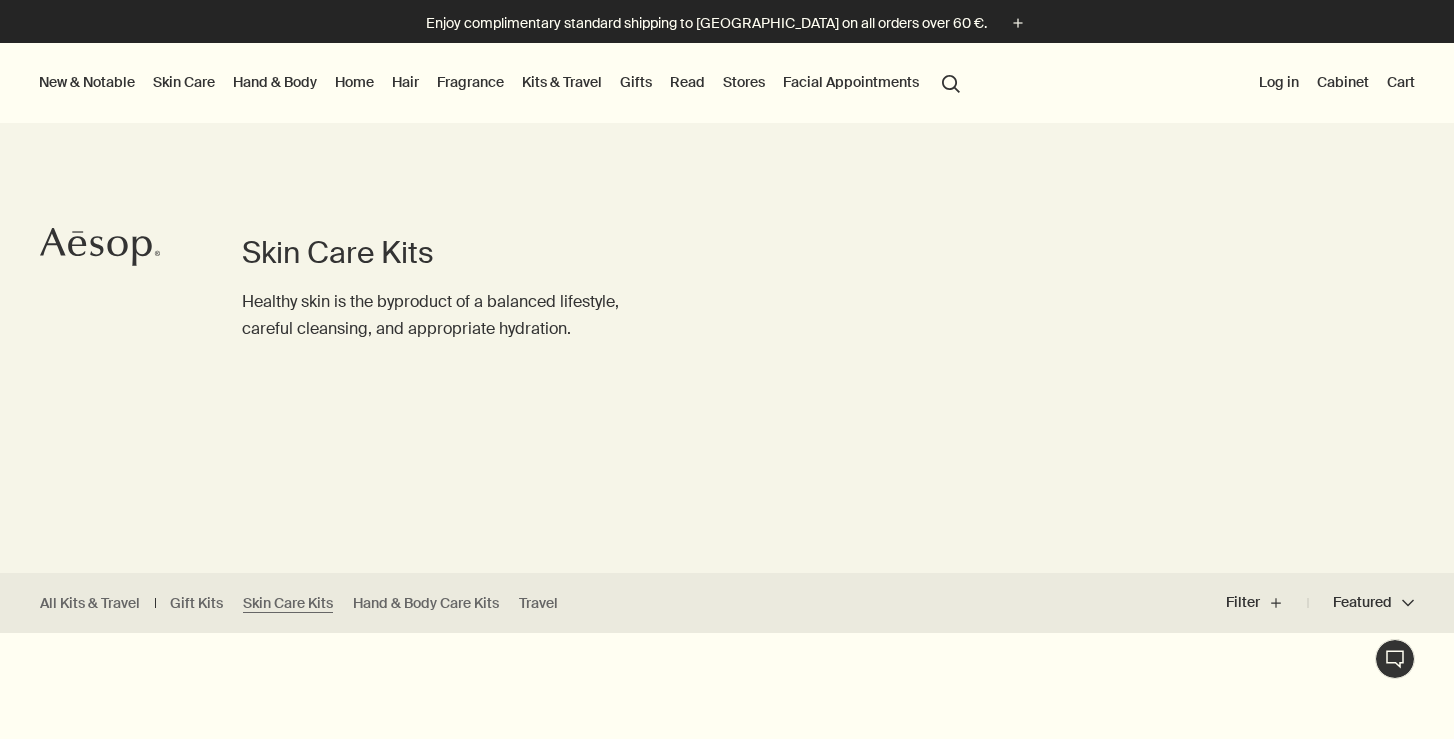 click on "Kits & Travel" at bounding box center (562, 82) 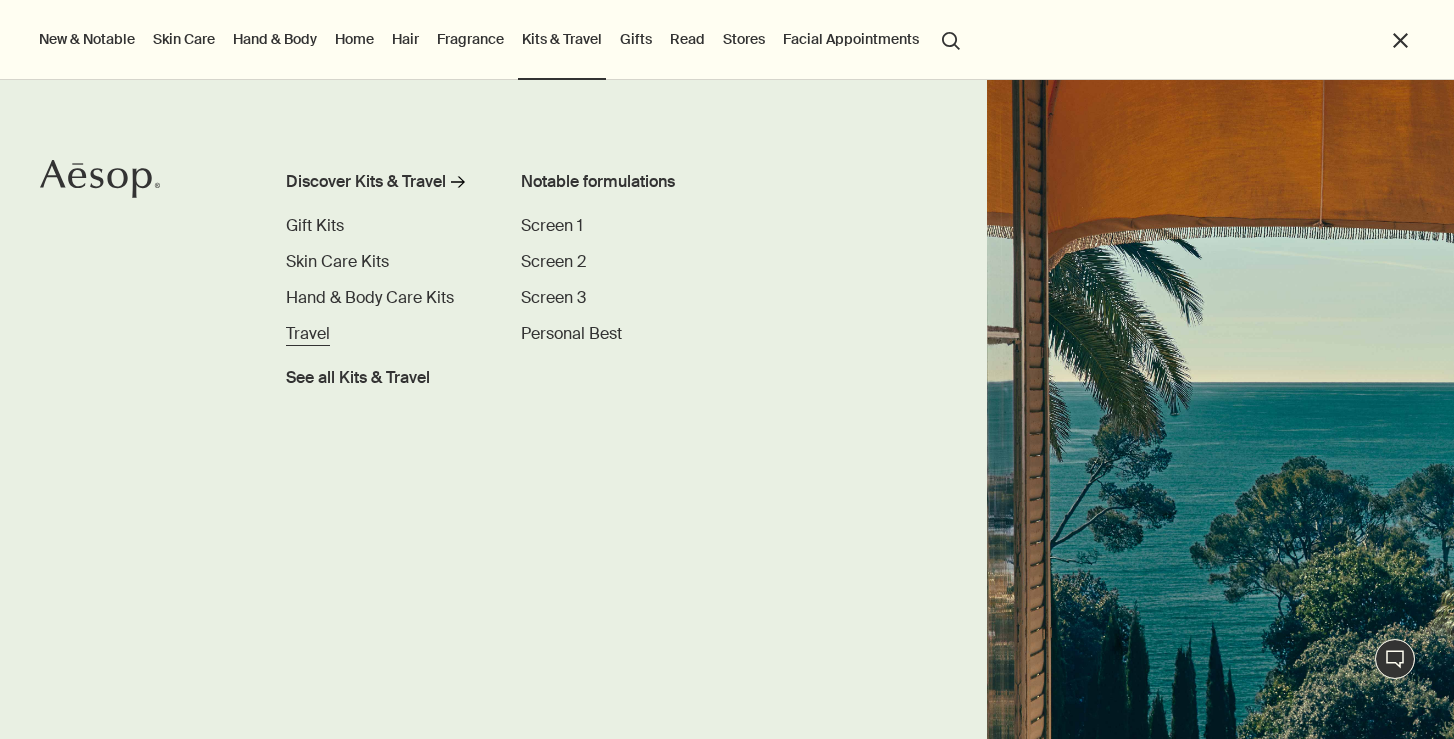 click on "Travel" at bounding box center [308, 333] 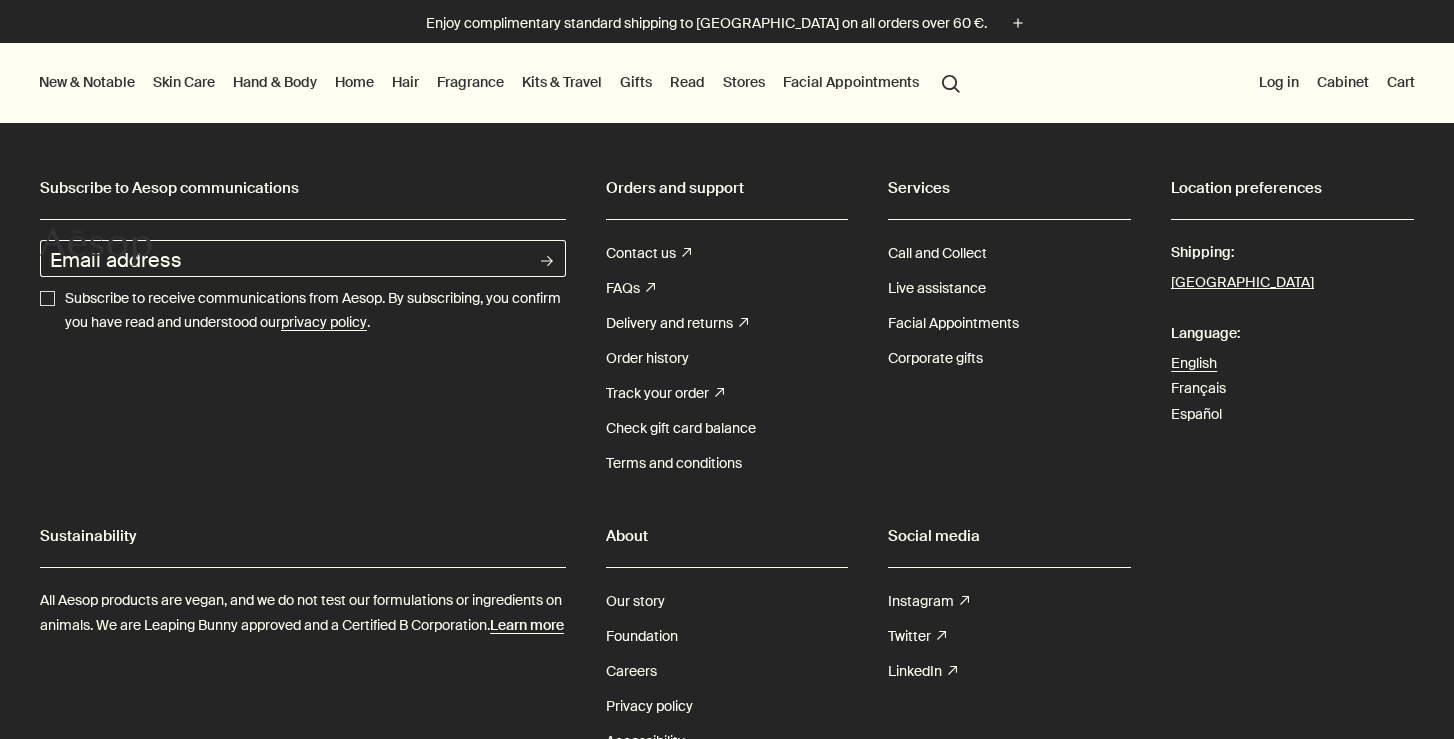 scroll, scrollTop: 0, scrollLeft: 0, axis: both 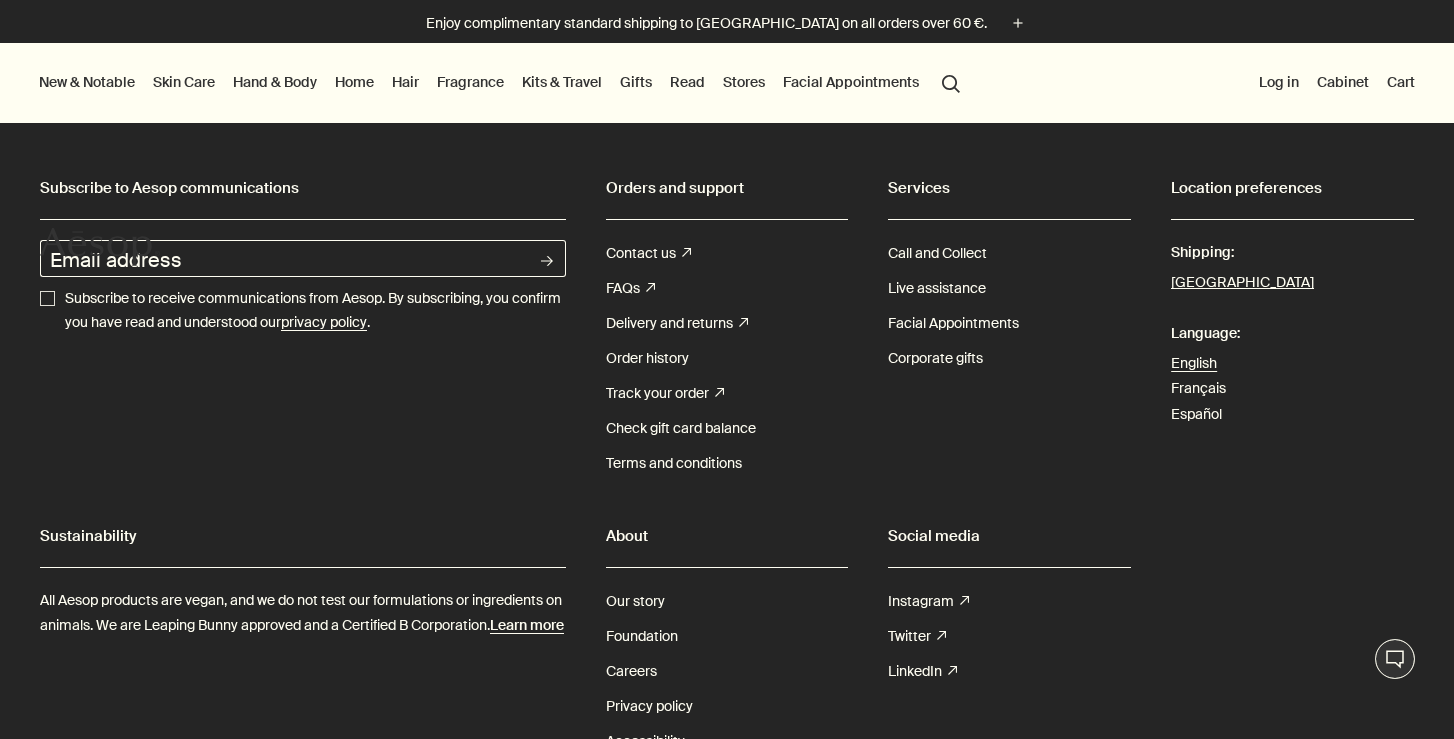 click on "Kits & Travel" at bounding box center (562, 82) 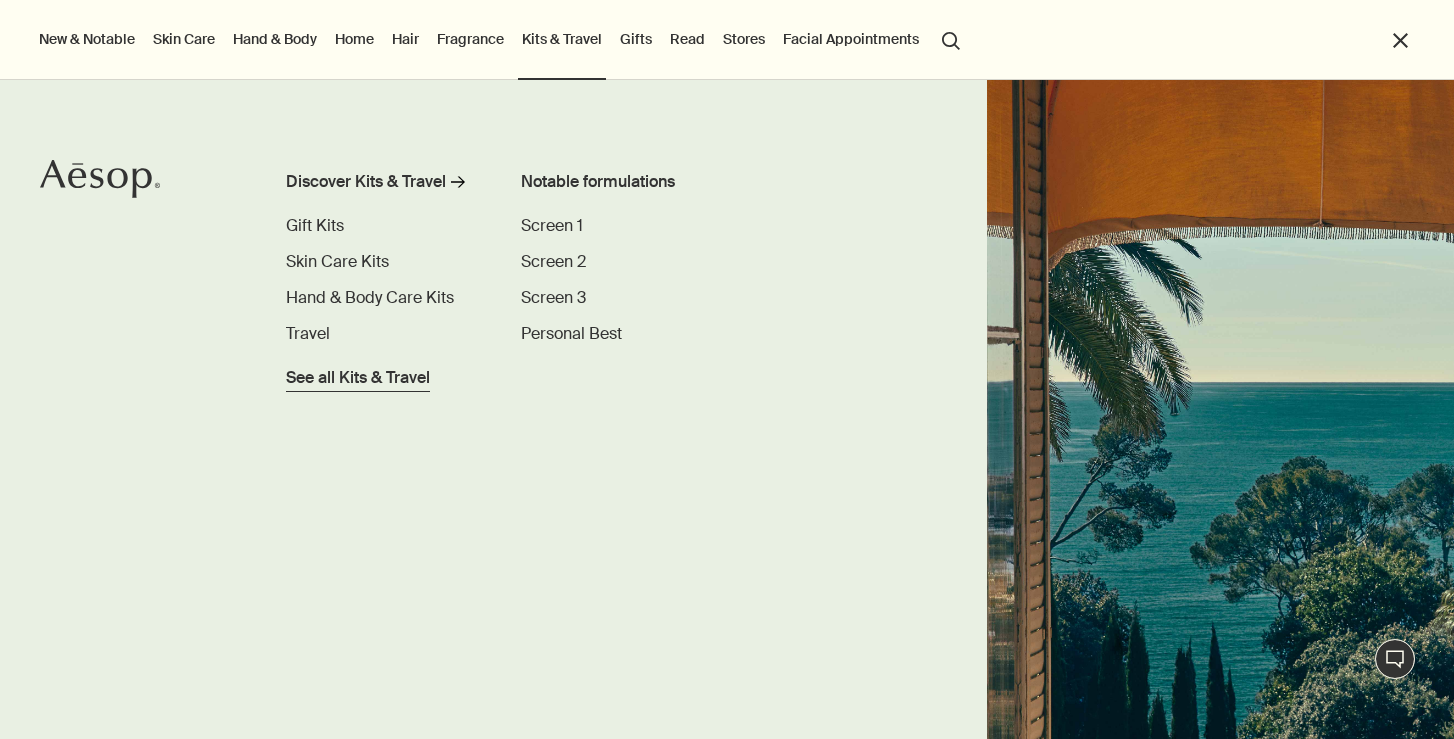 click on "See all Kits & Travel" at bounding box center (358, 378) 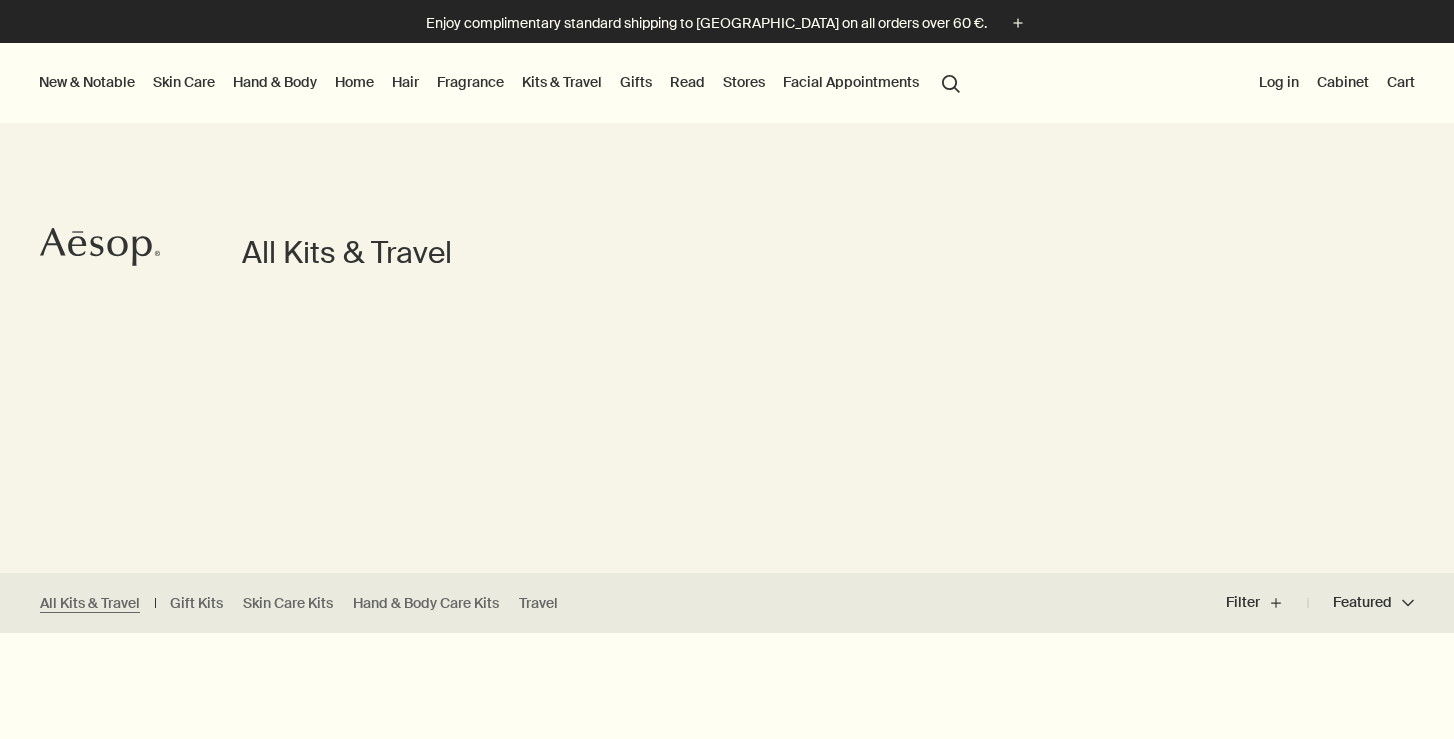 scroll, scrollTop: 89, scrollLeft: 0, axis: vertical 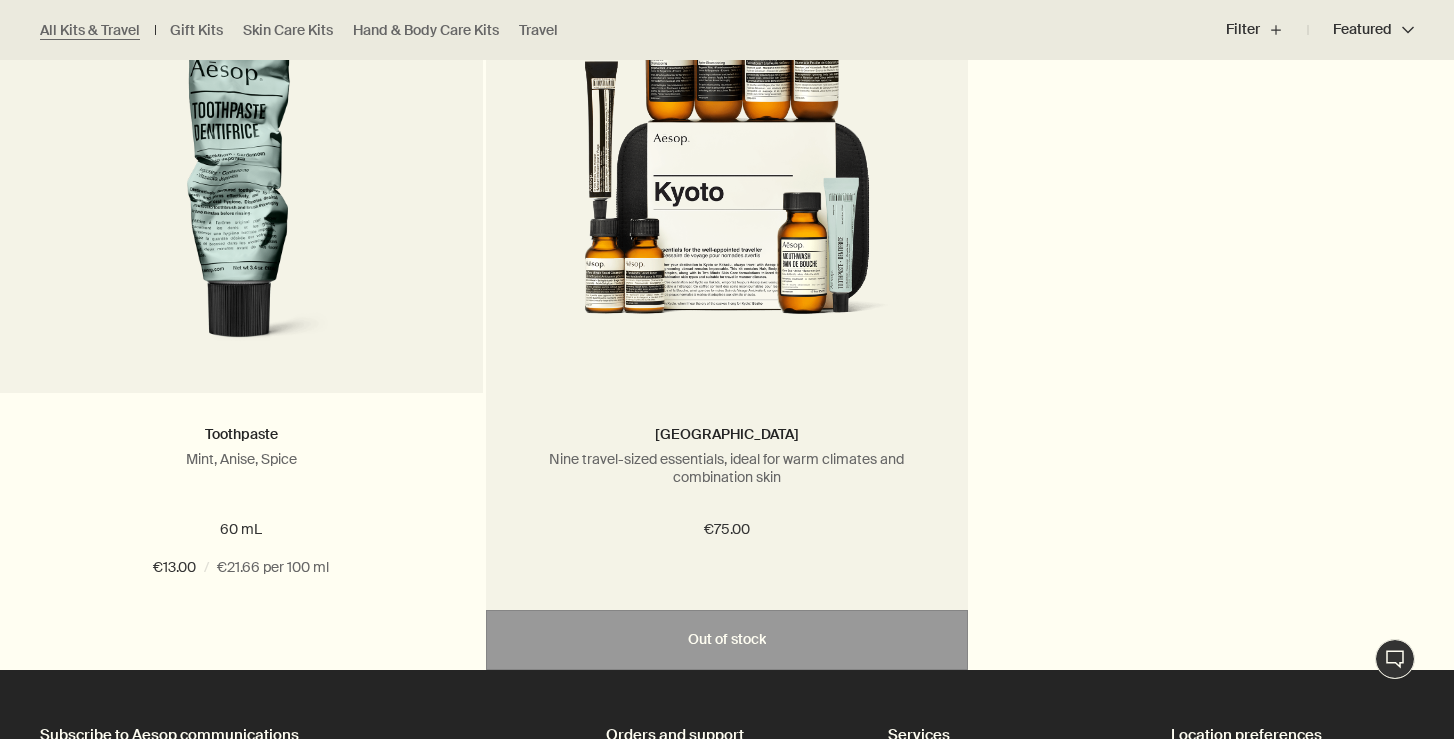 click on "Kyoto Nine travel-sized essentials, ideal for warm climates and combination skin €75.00" at bounding box center [727, 501] 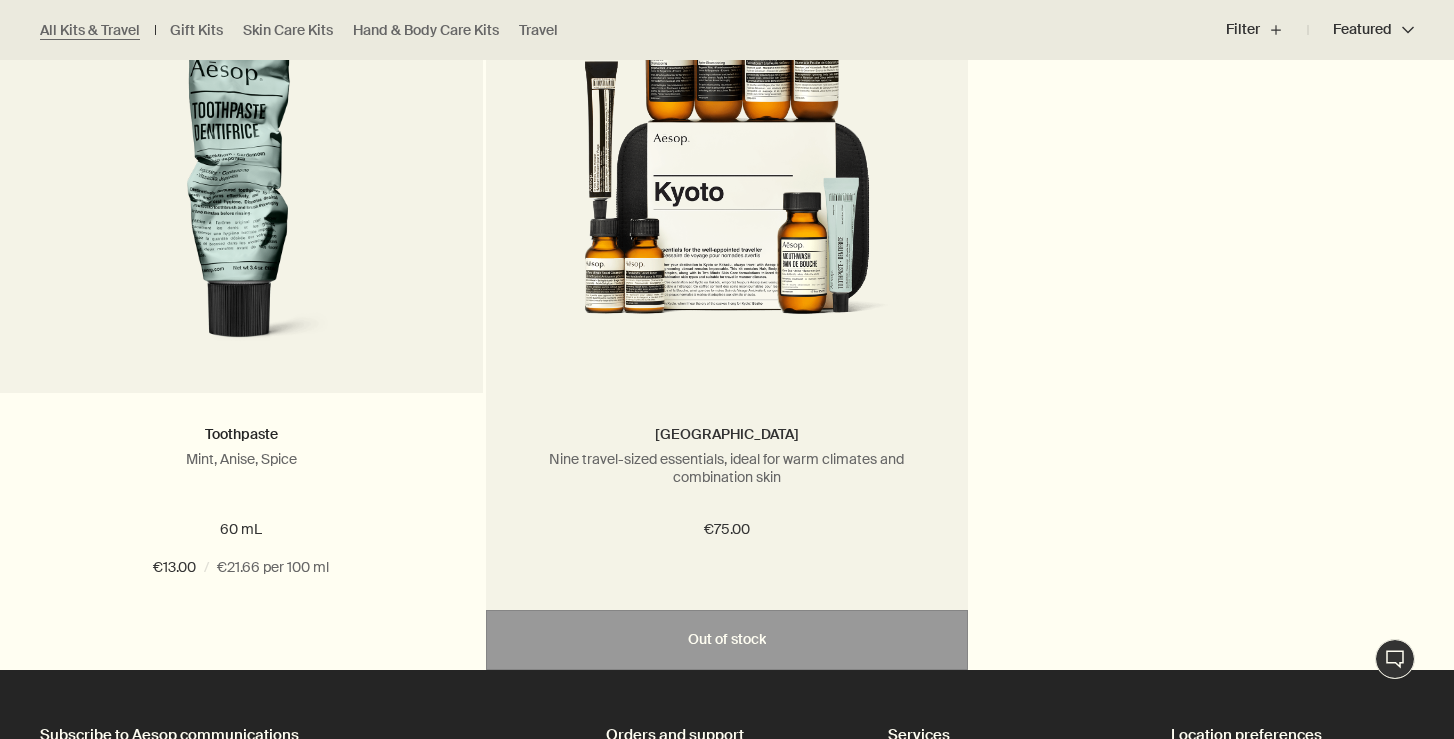 click on "Kyoto" at bounding box center (727, 434) 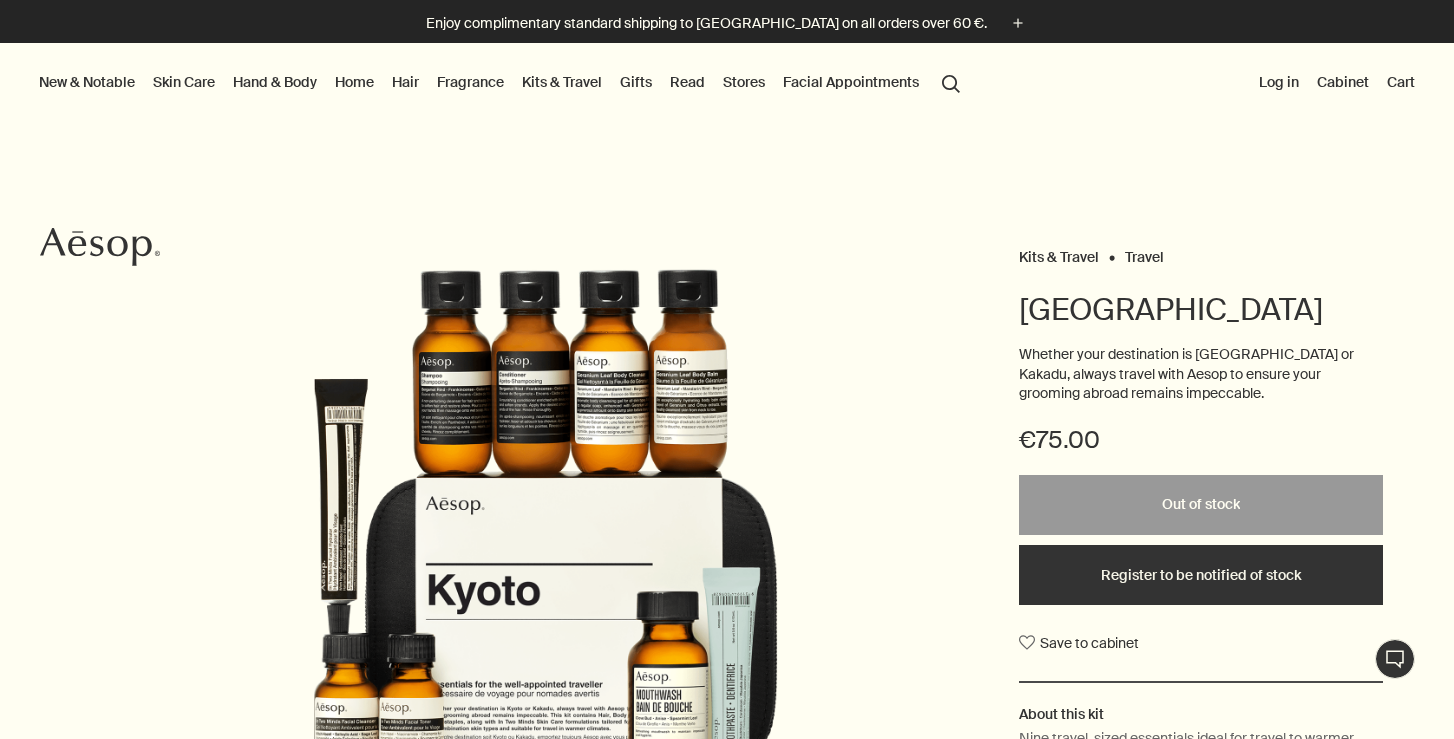 scroll, scrollTop: 0, scrollLeft: 0, axis: both 